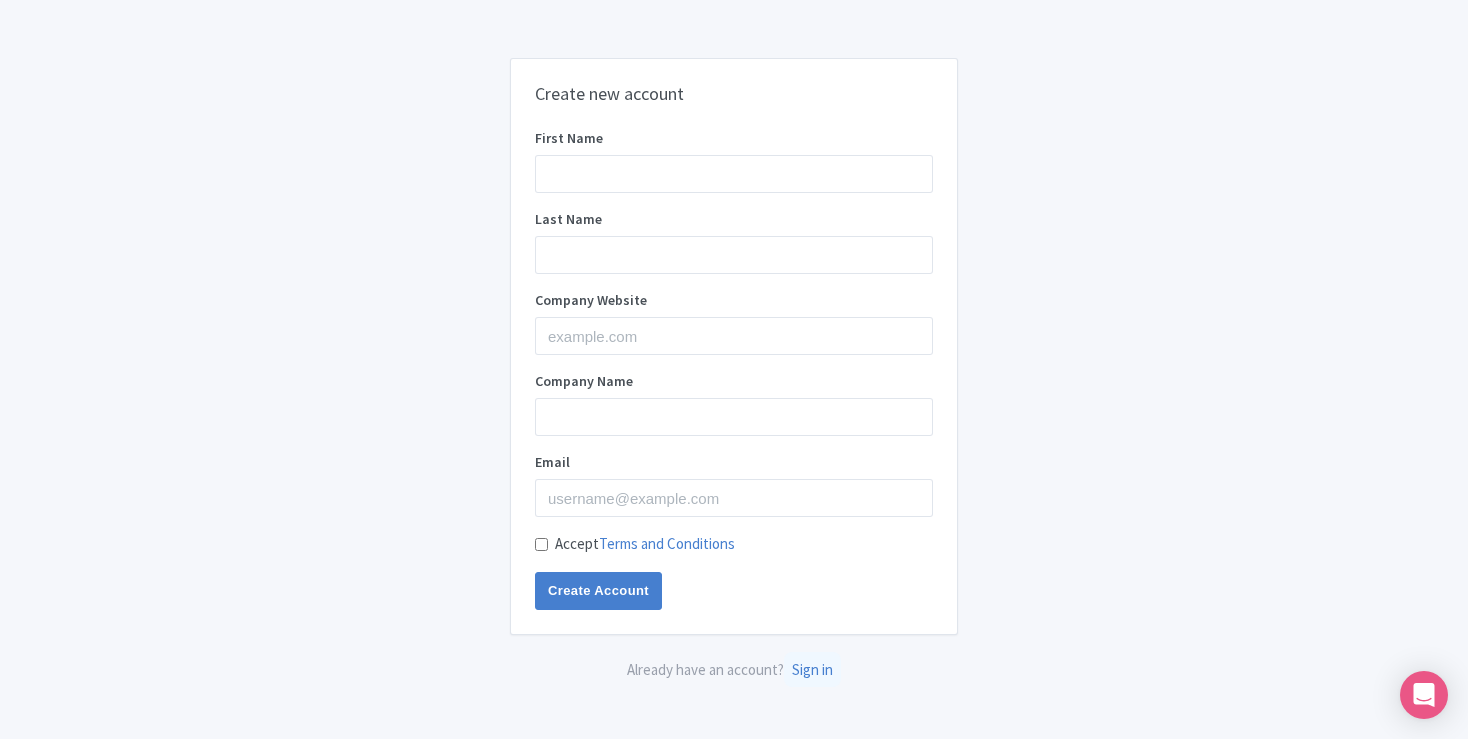 scroll, scrollTop: 0, scrollLeft: 0, axis: both 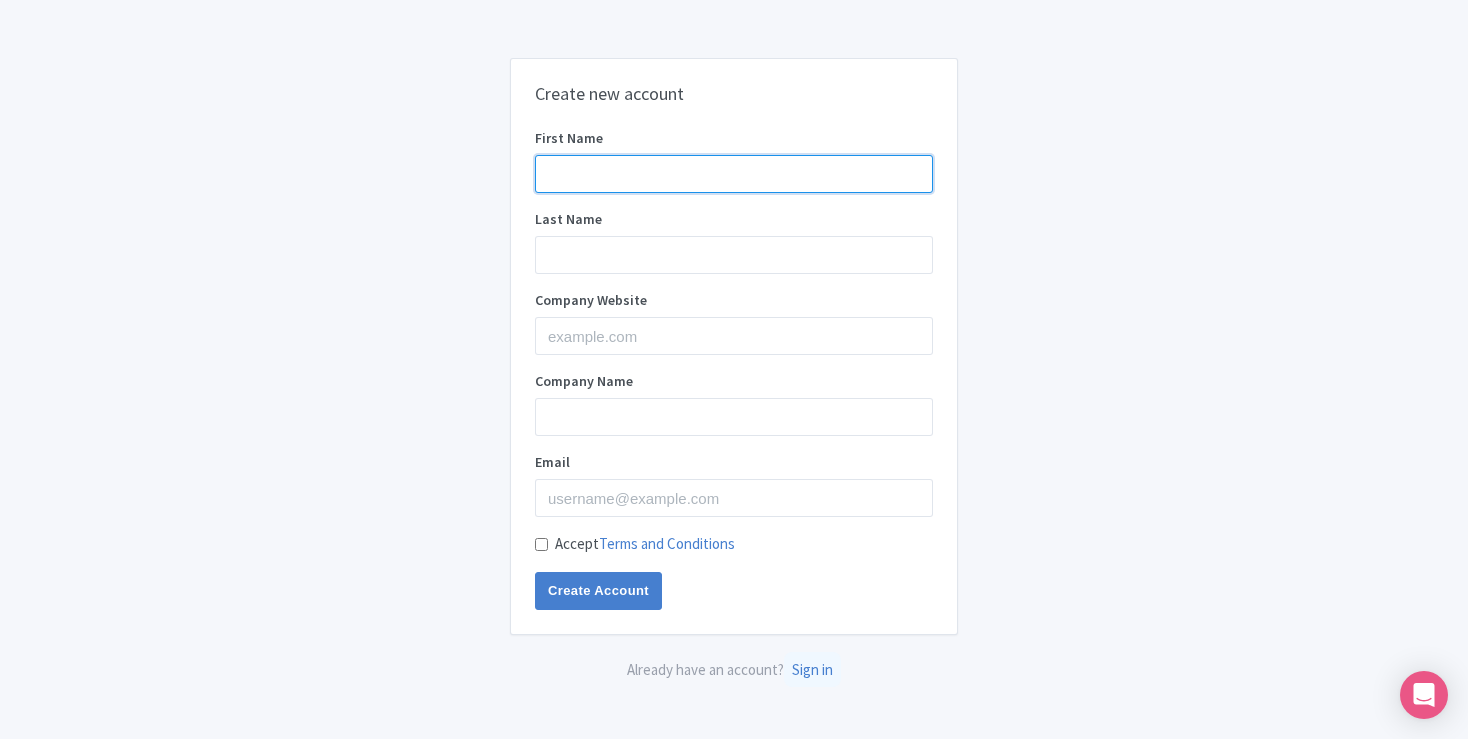 click on "First Name" at bounding box center (734, 174) 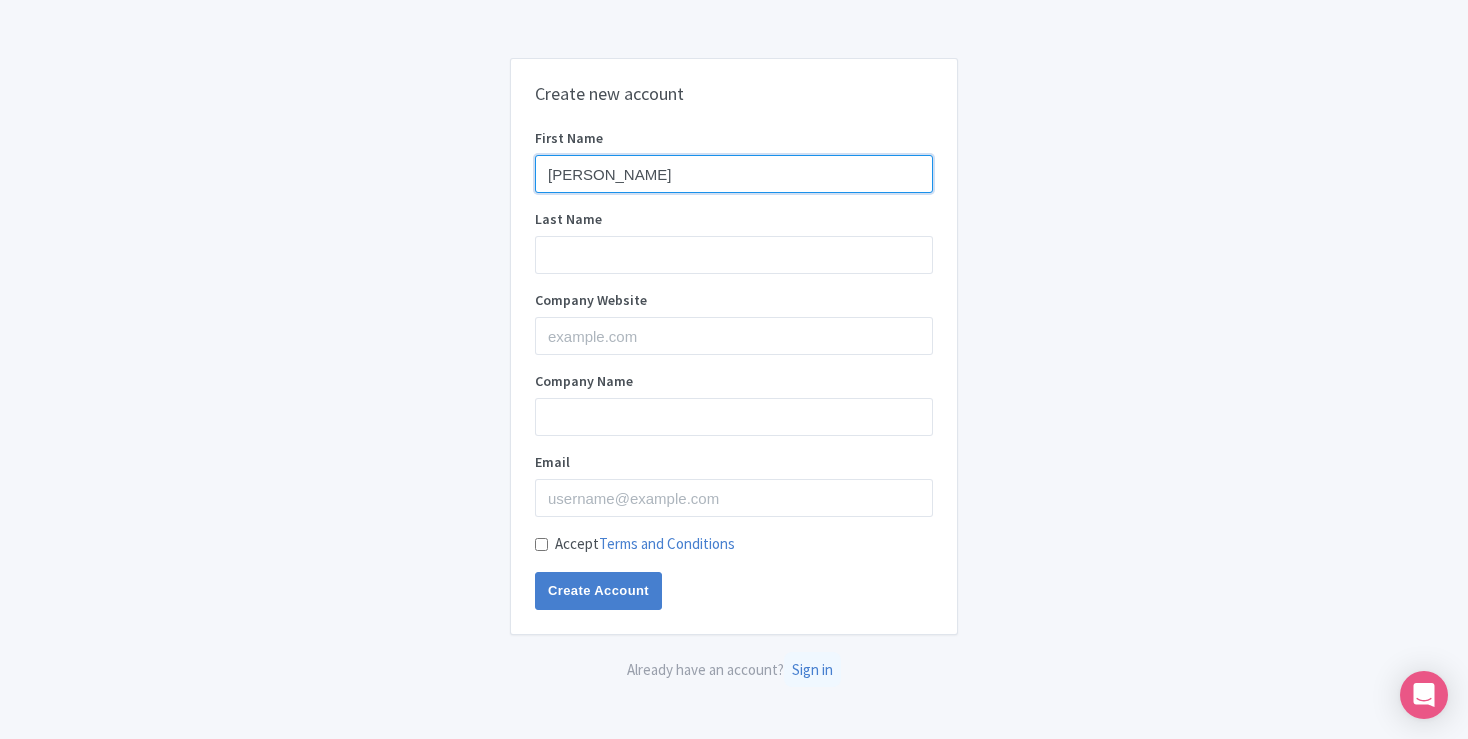 type on "Shri anand" 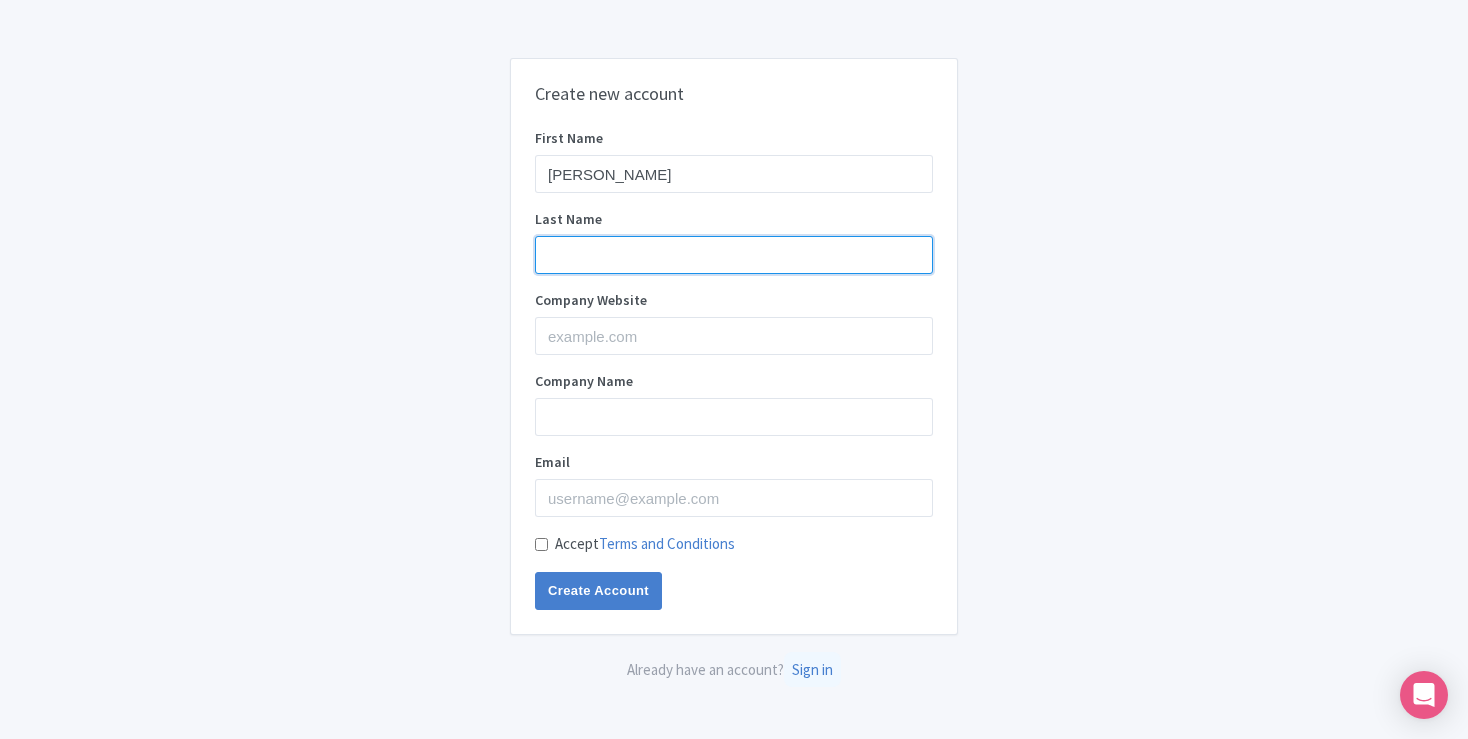 click on "Last Name" at bounding box center (734, 255) 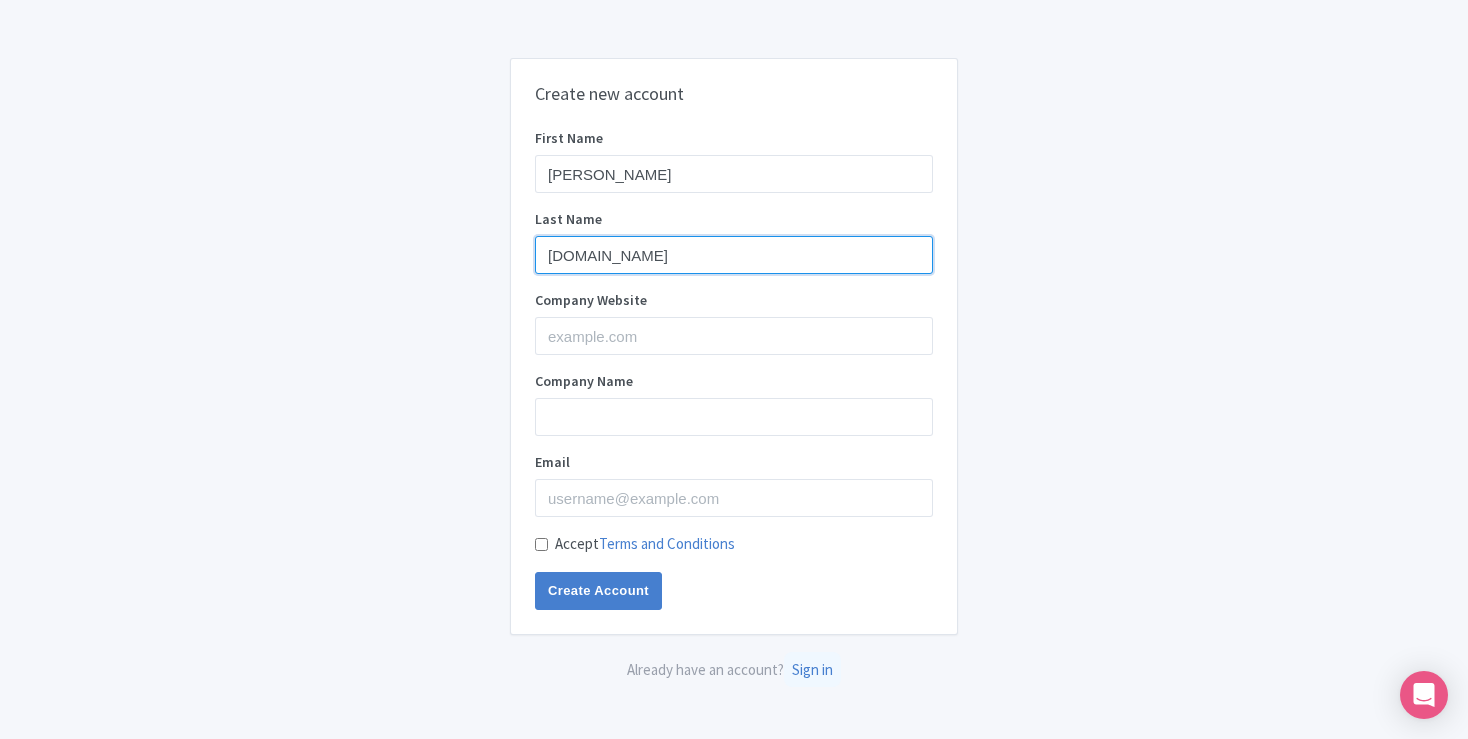 type on "H.S.school" 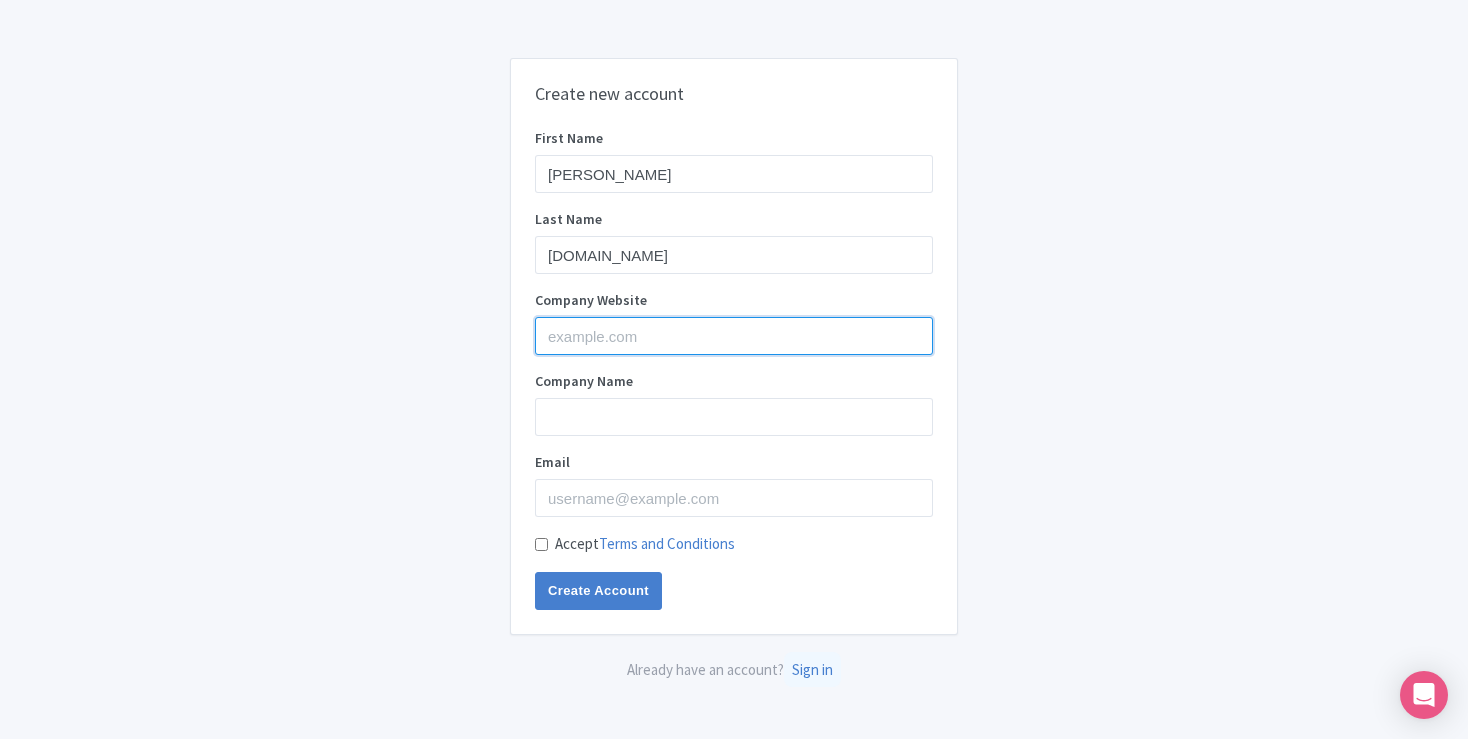 click on "Company Website" at bounding box center (734, 336) 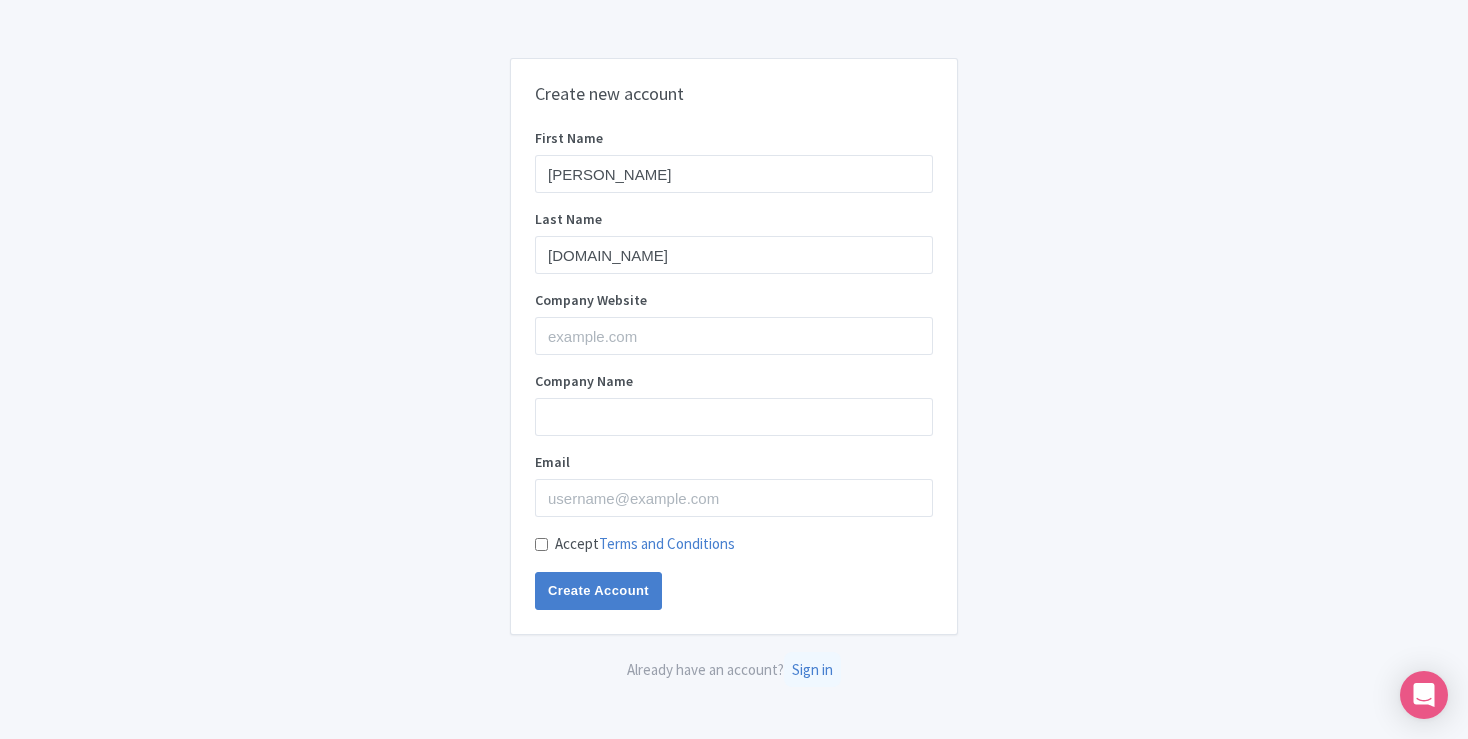 click at bounding box center (734, 750) 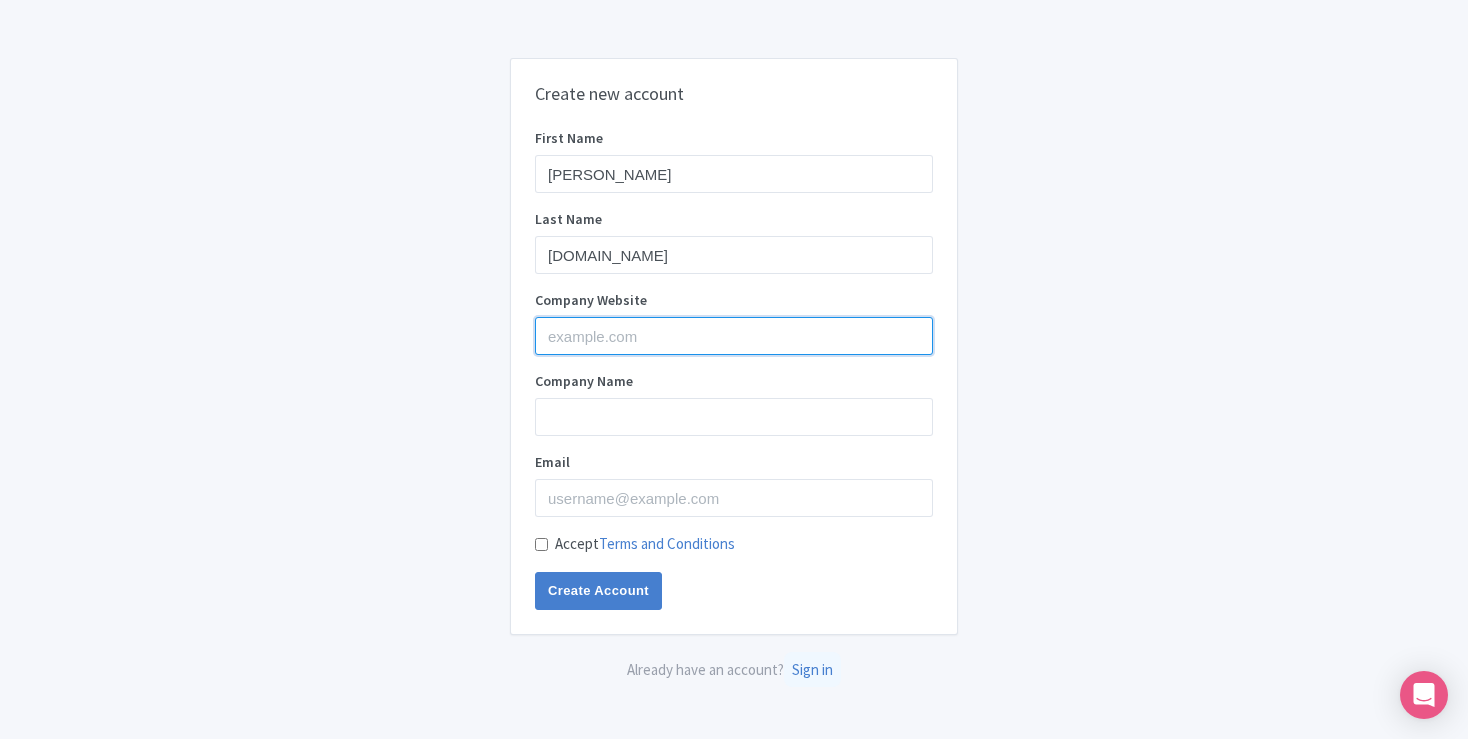 type on "https://shrianandschool.com" 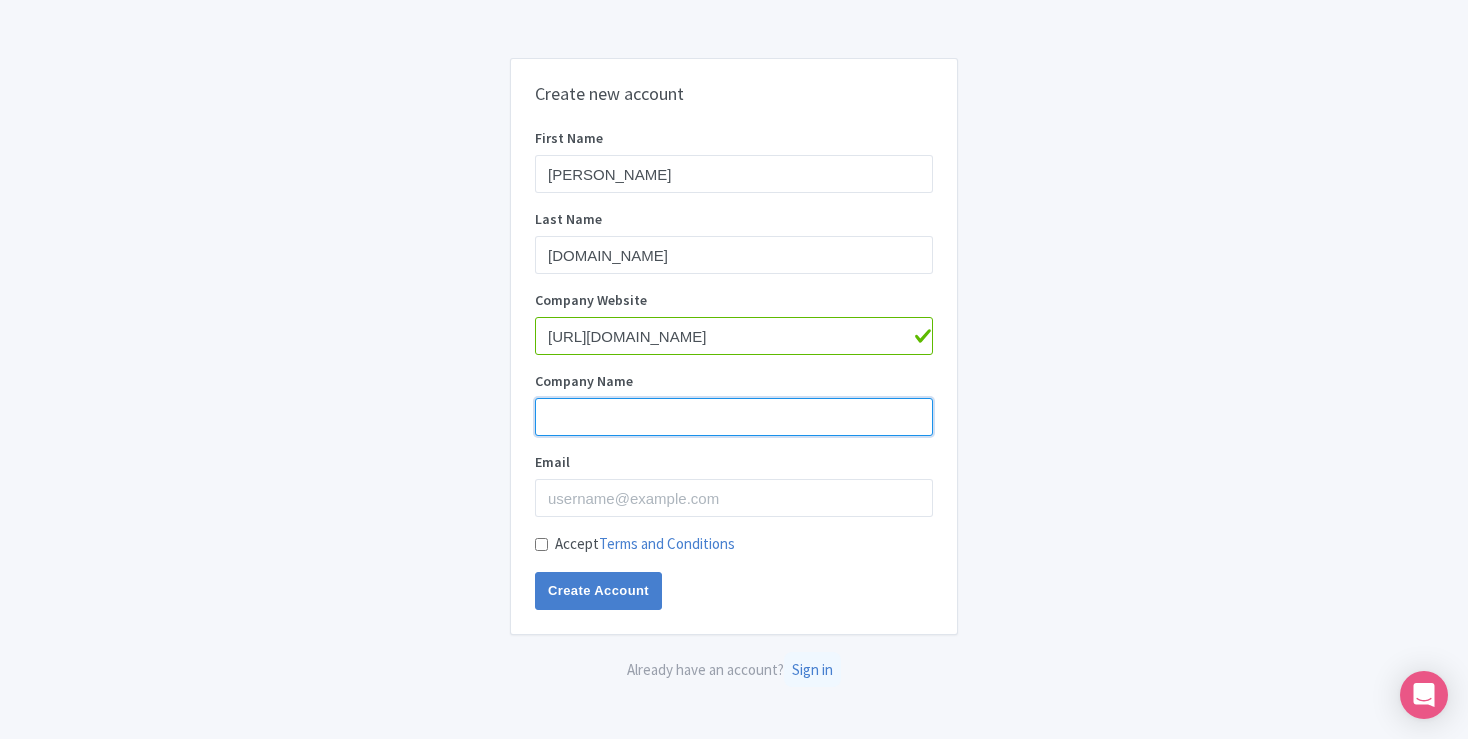 click on "Company Name" at bounding box center [734, 417] 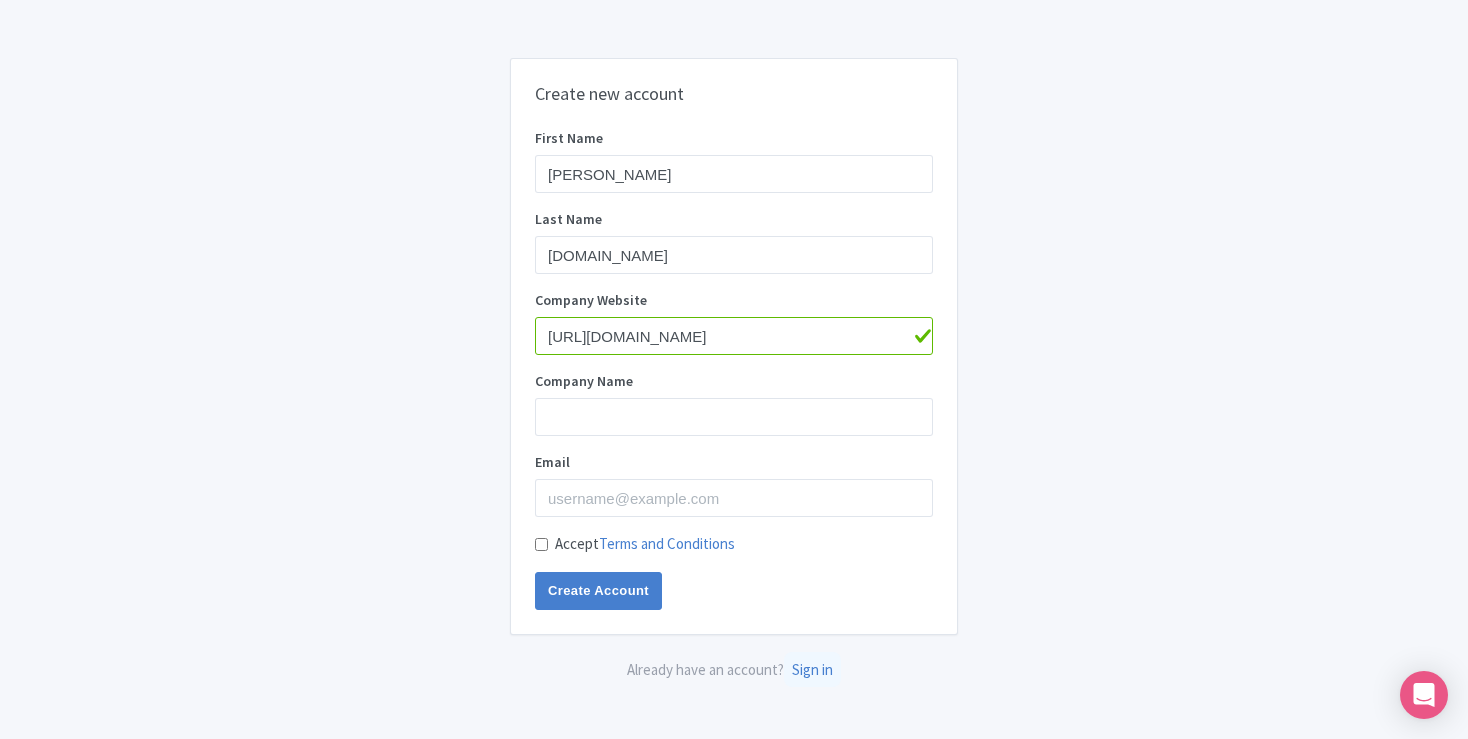 click at bounding box center (734, 750) 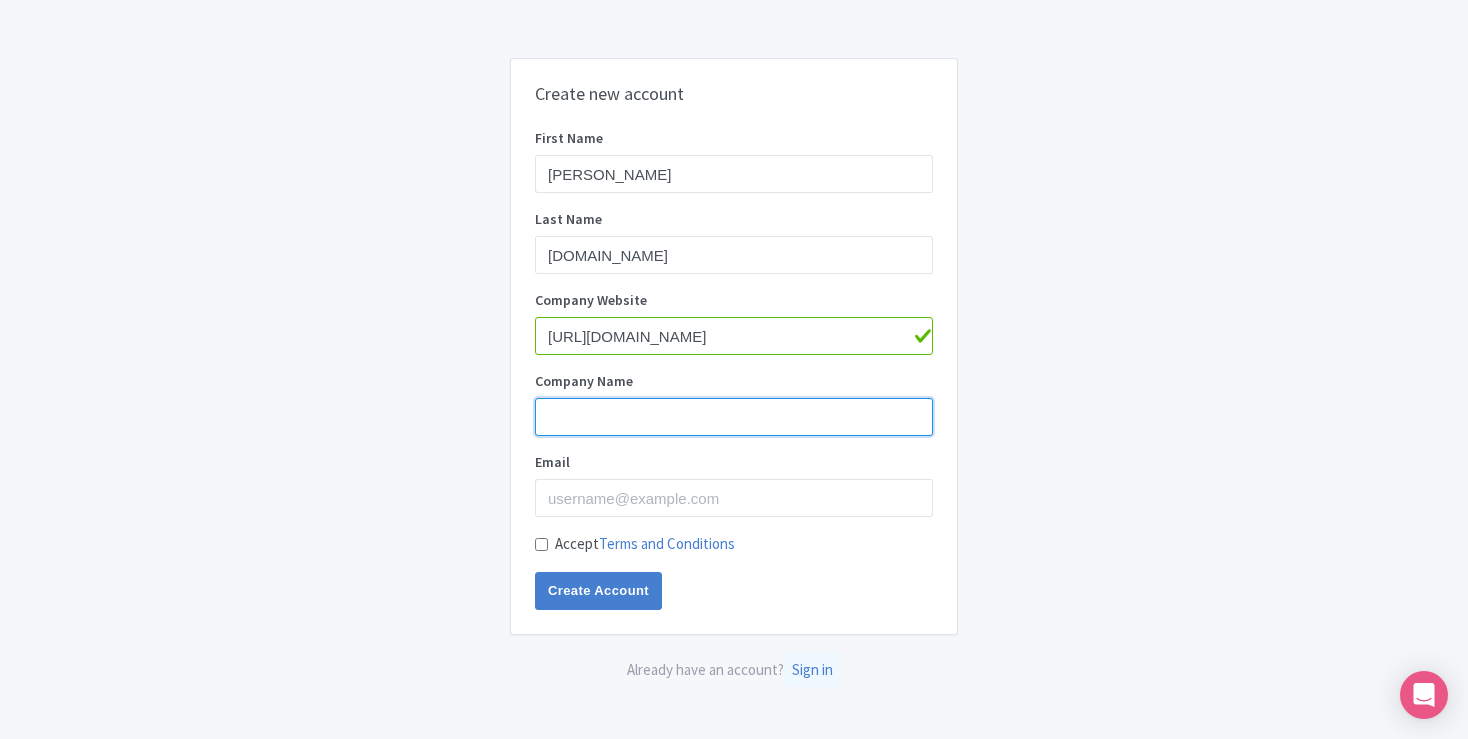 type on "Shri anand [DOMAIN_NAME]" 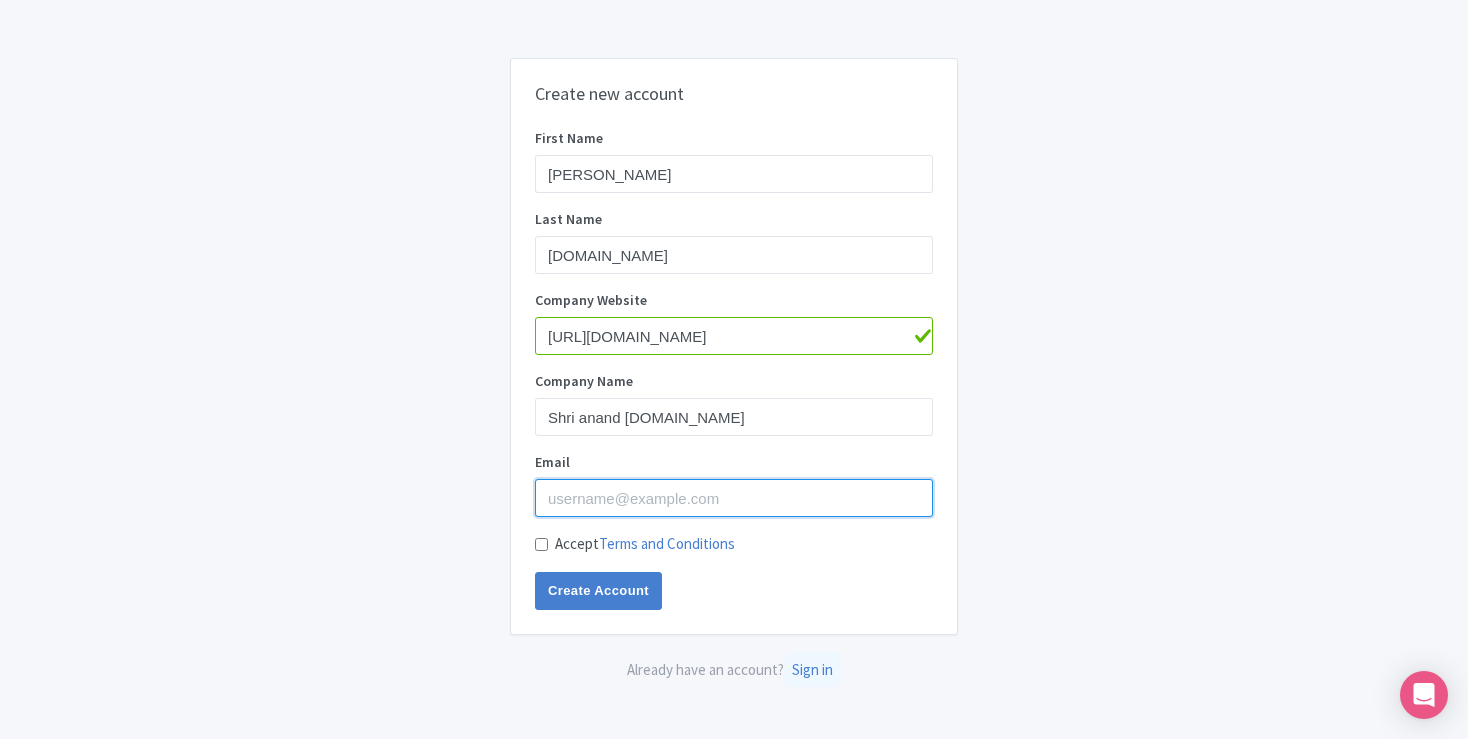 click on "Email" at bounding box center (734, 498) 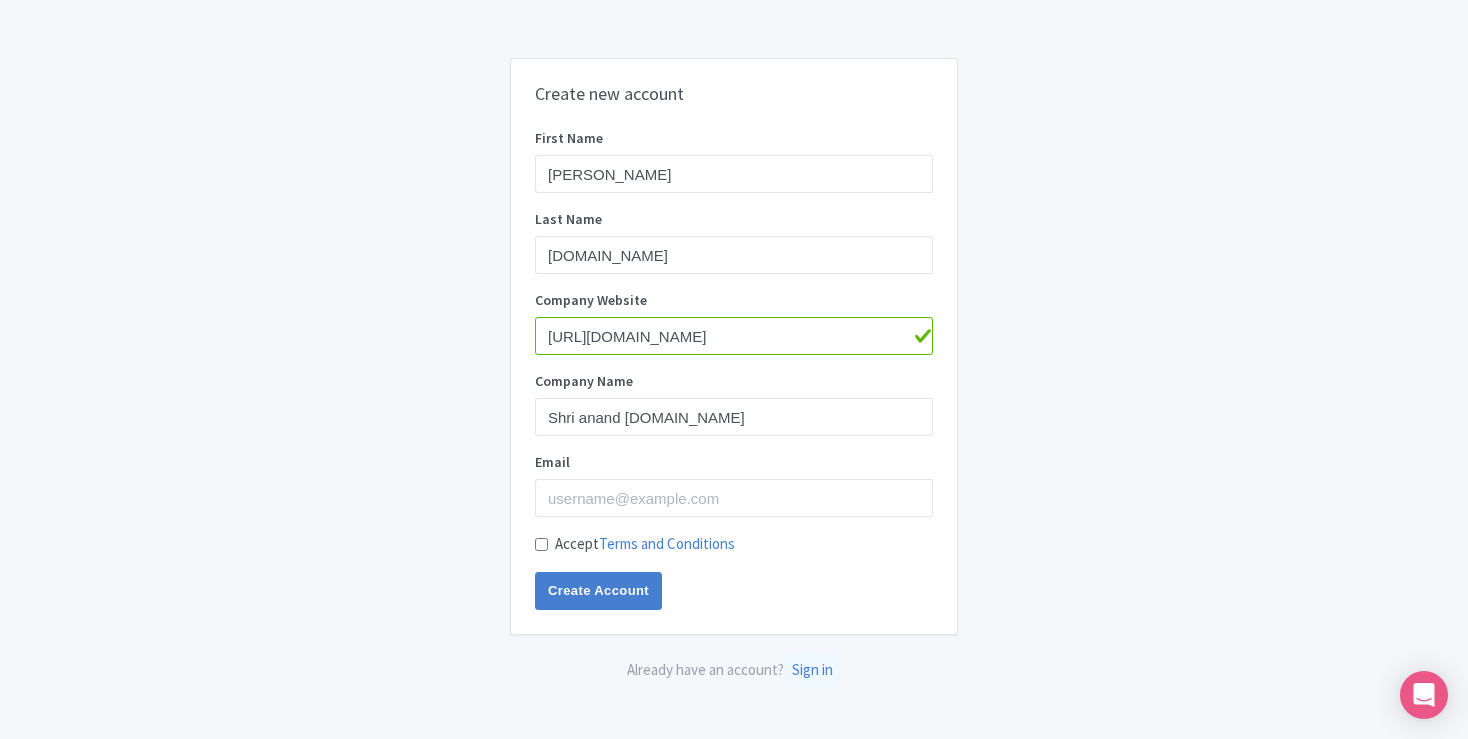click at bounding box center [734, 750] 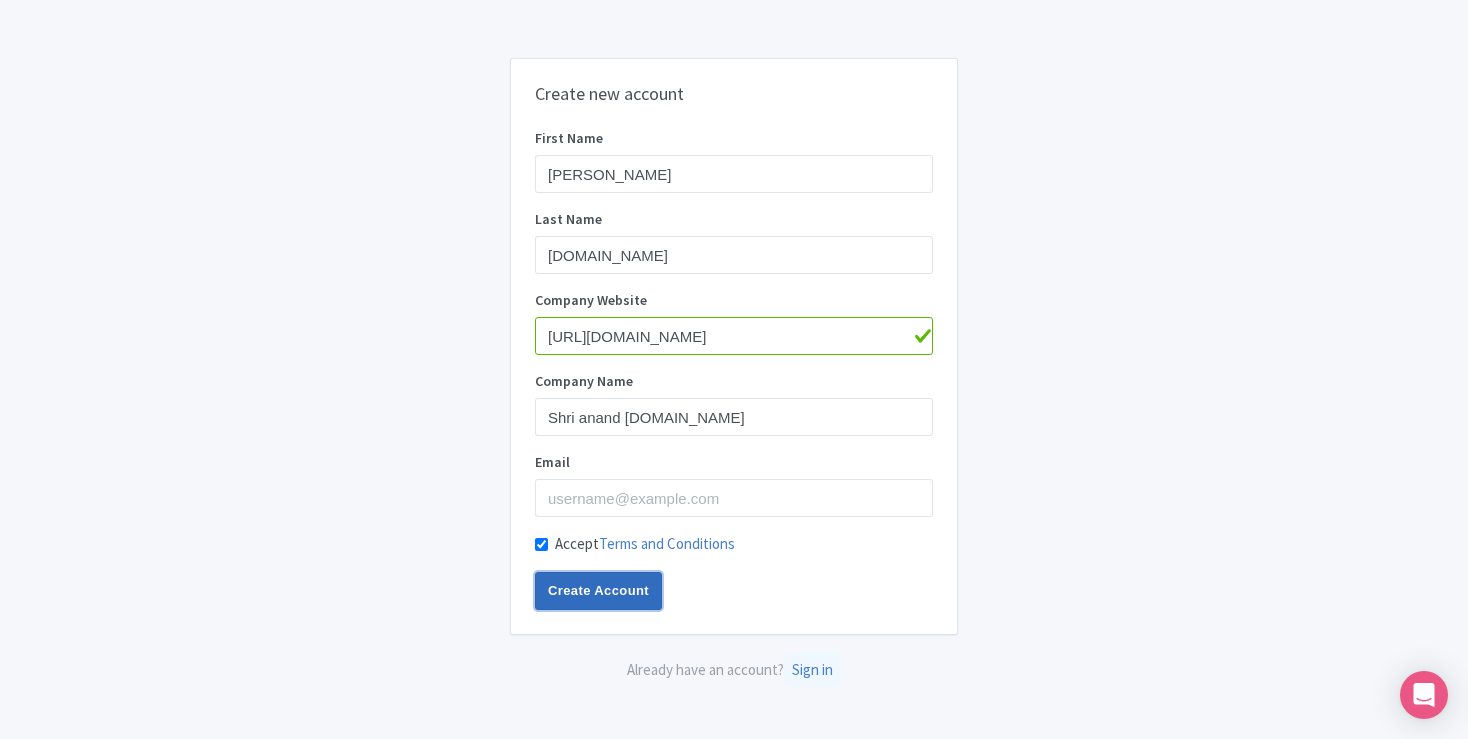 click on "Create Account" at bounding box center (598, 591) 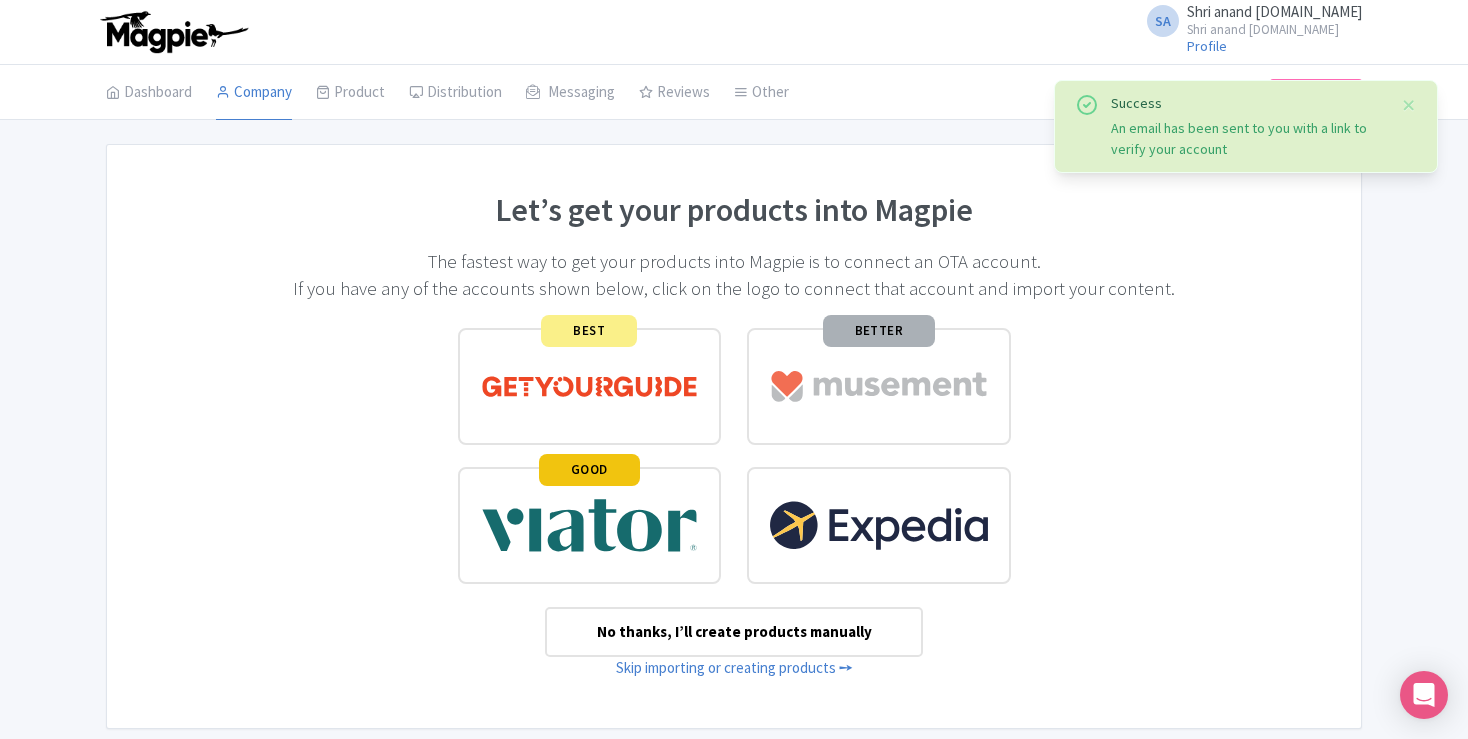 scroll, scrollTop: 0, scrollLeft: 0, axis: both 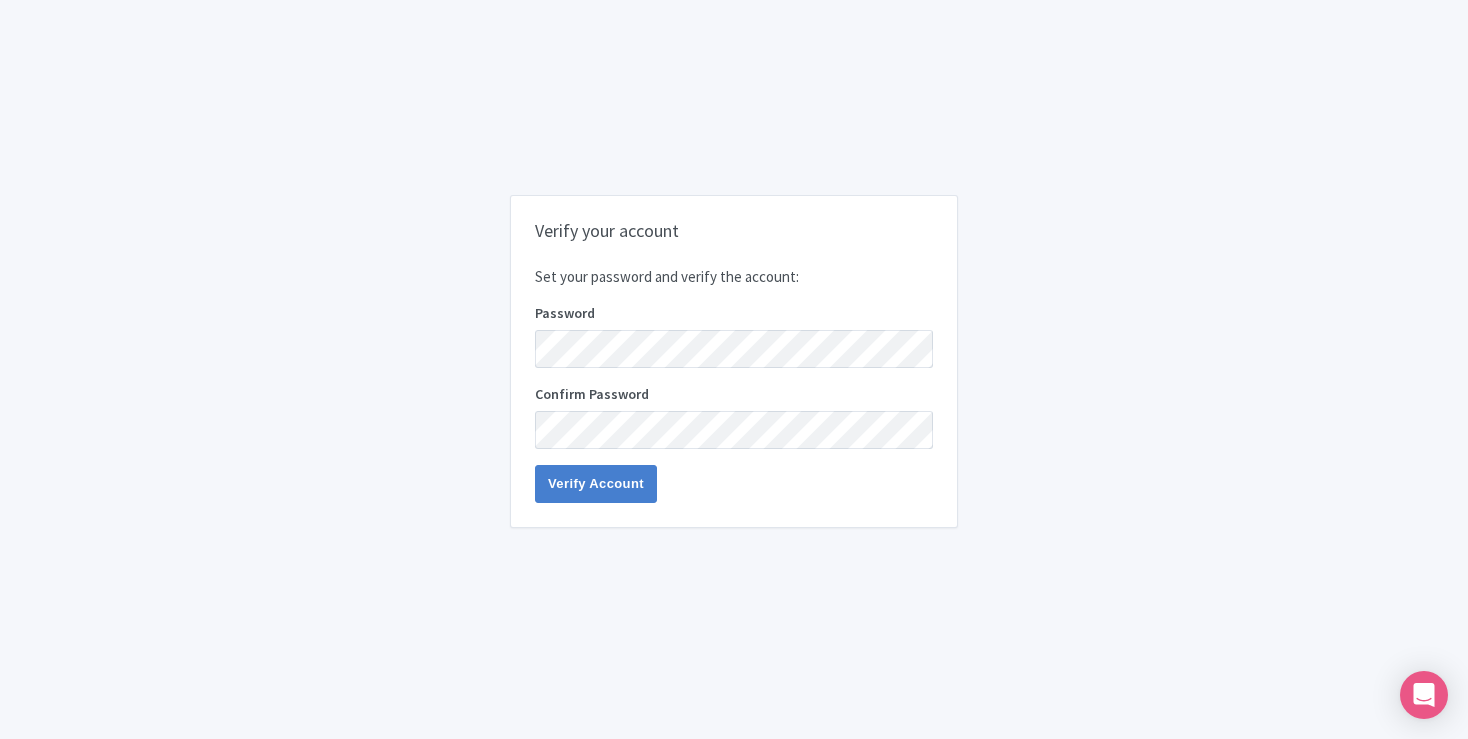 click at bounding box center (734, 750) 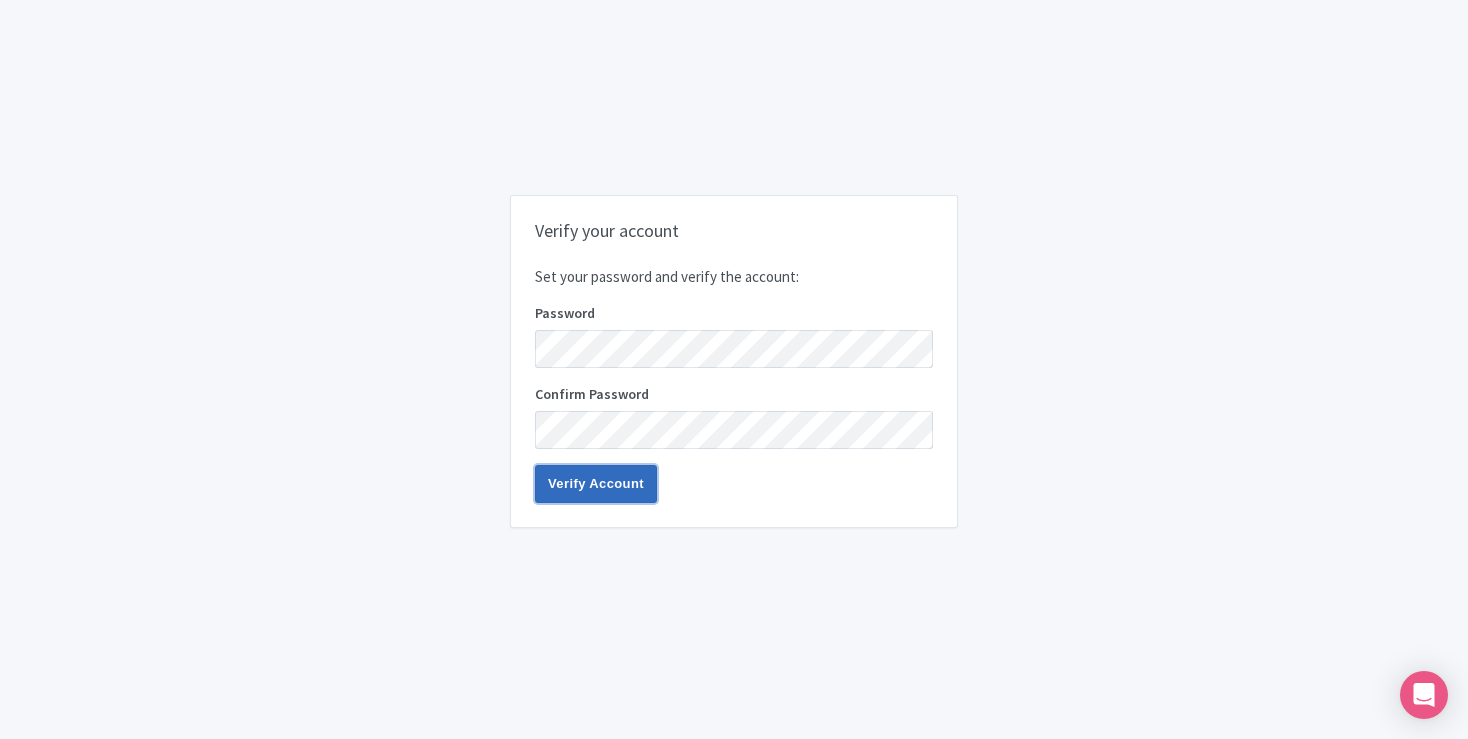 click on "Verify Account" at bounding box center [596, 484] 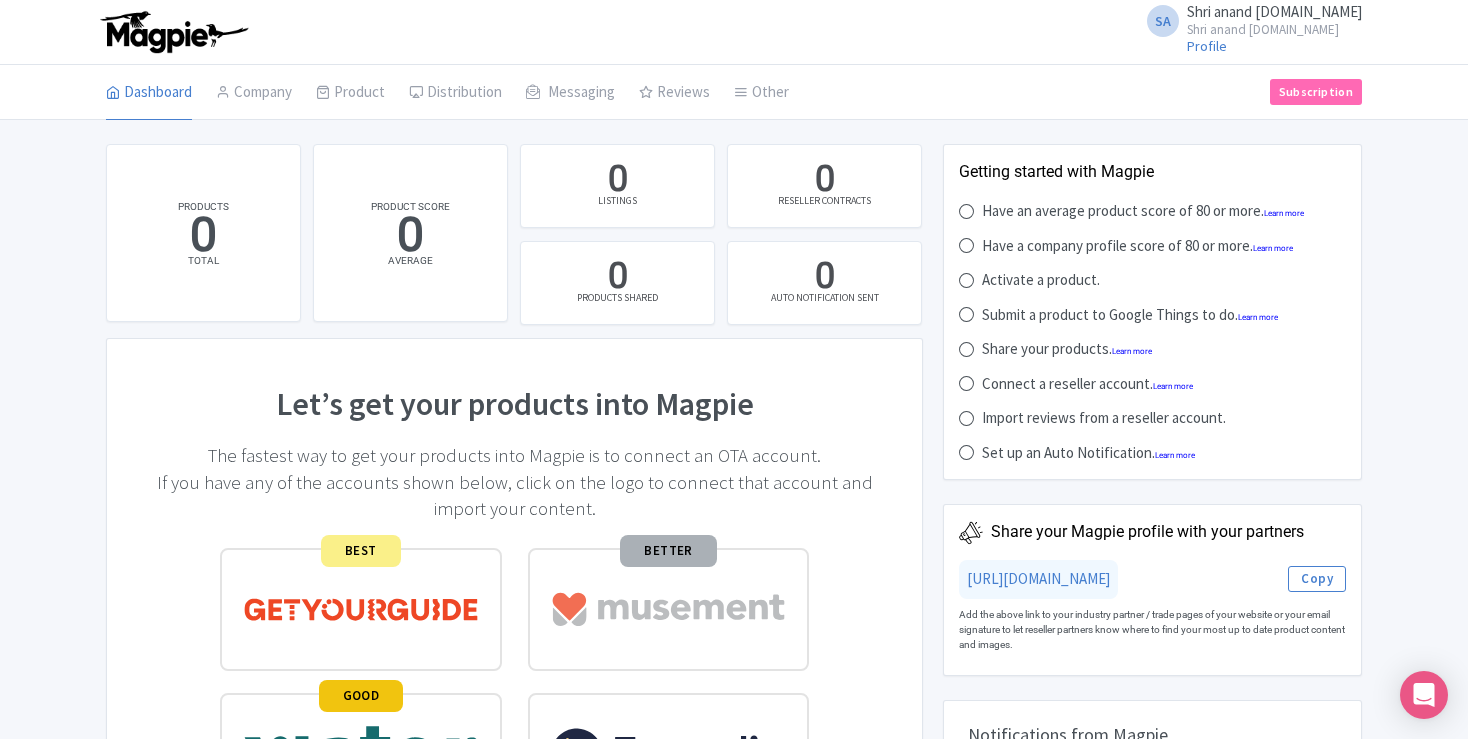 scroll, scrollTop: 0, scrollLeft: 0, axis: both 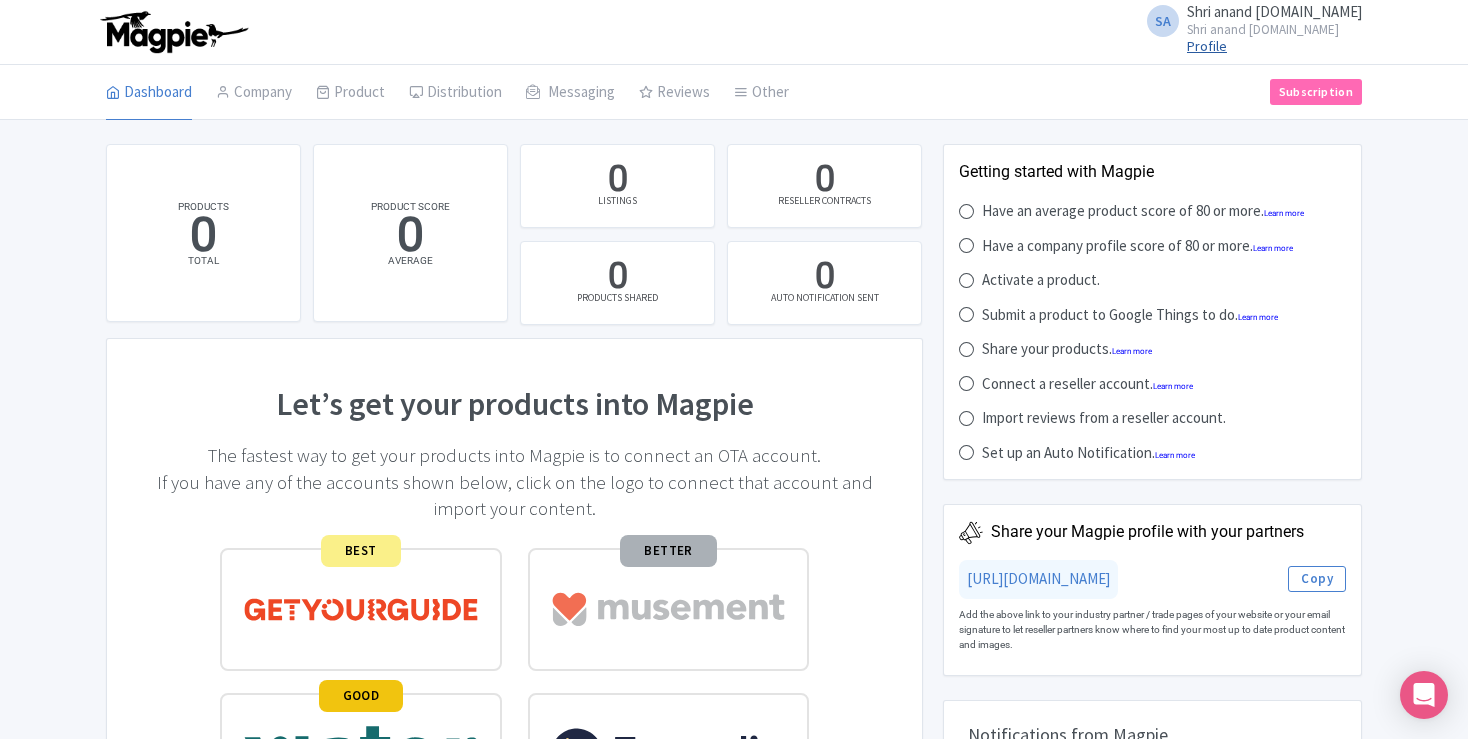 click on "Profile" at bounding box center [1207, 46] 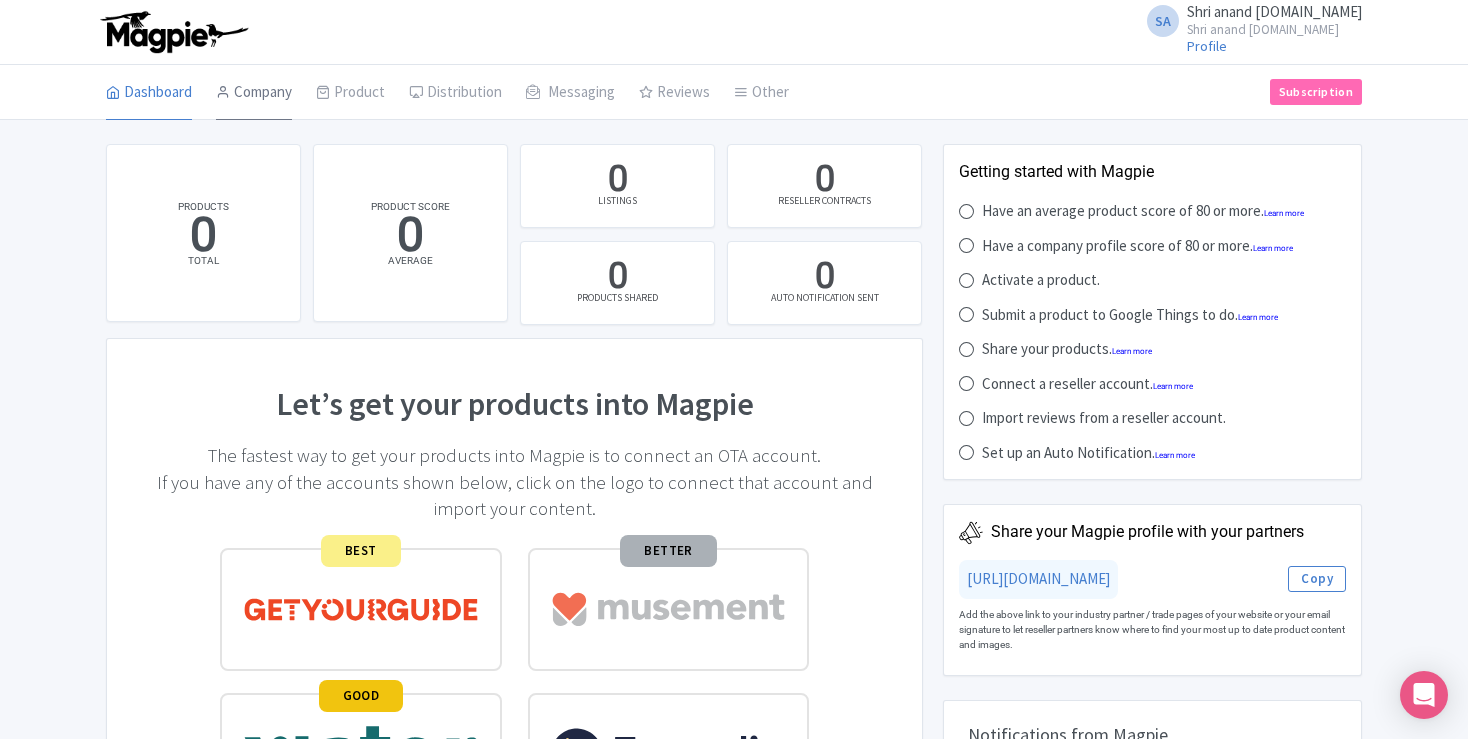 click on "Company" at bounding box center [254, 93] 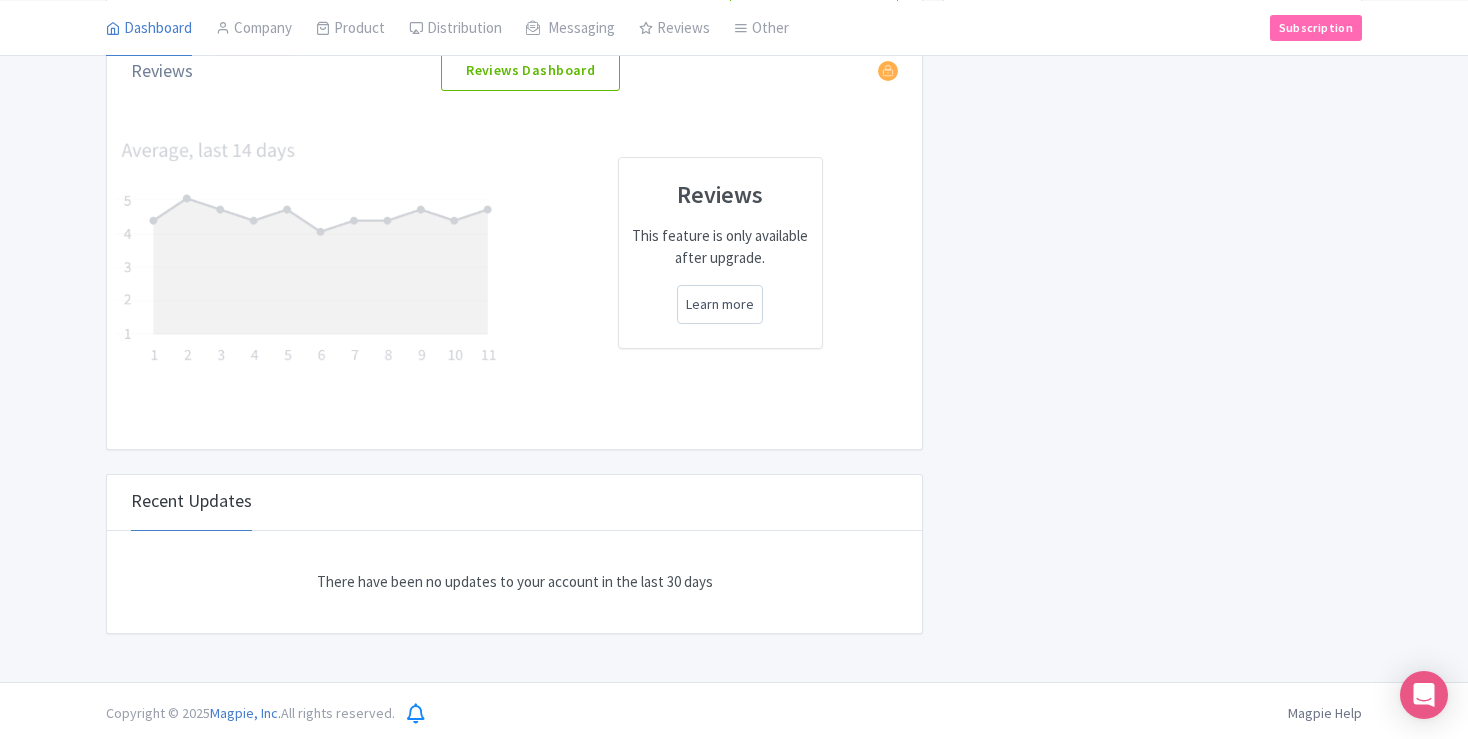 scroll, scrollTop: 347, scrollLeft: 0, axis: vertical 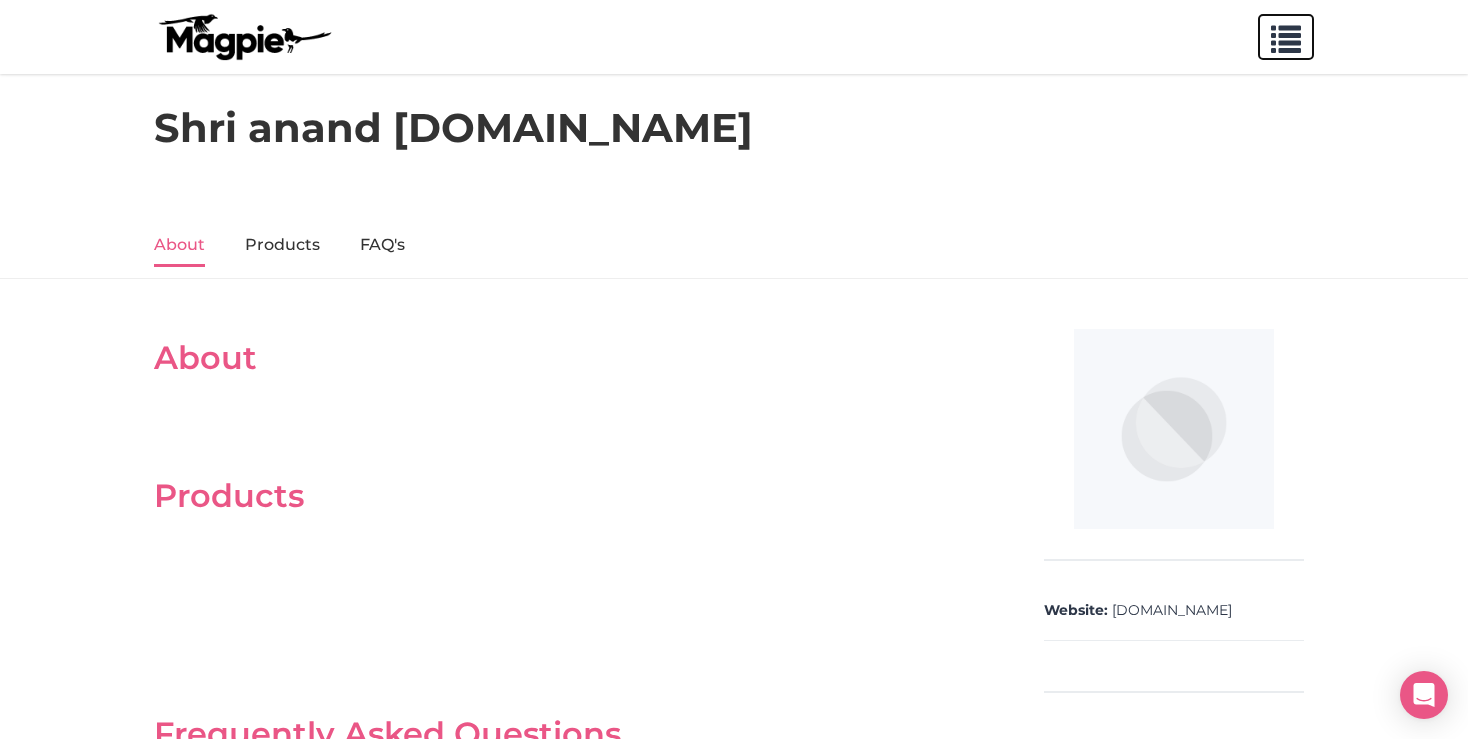 click at bounding box center (1286, 35) 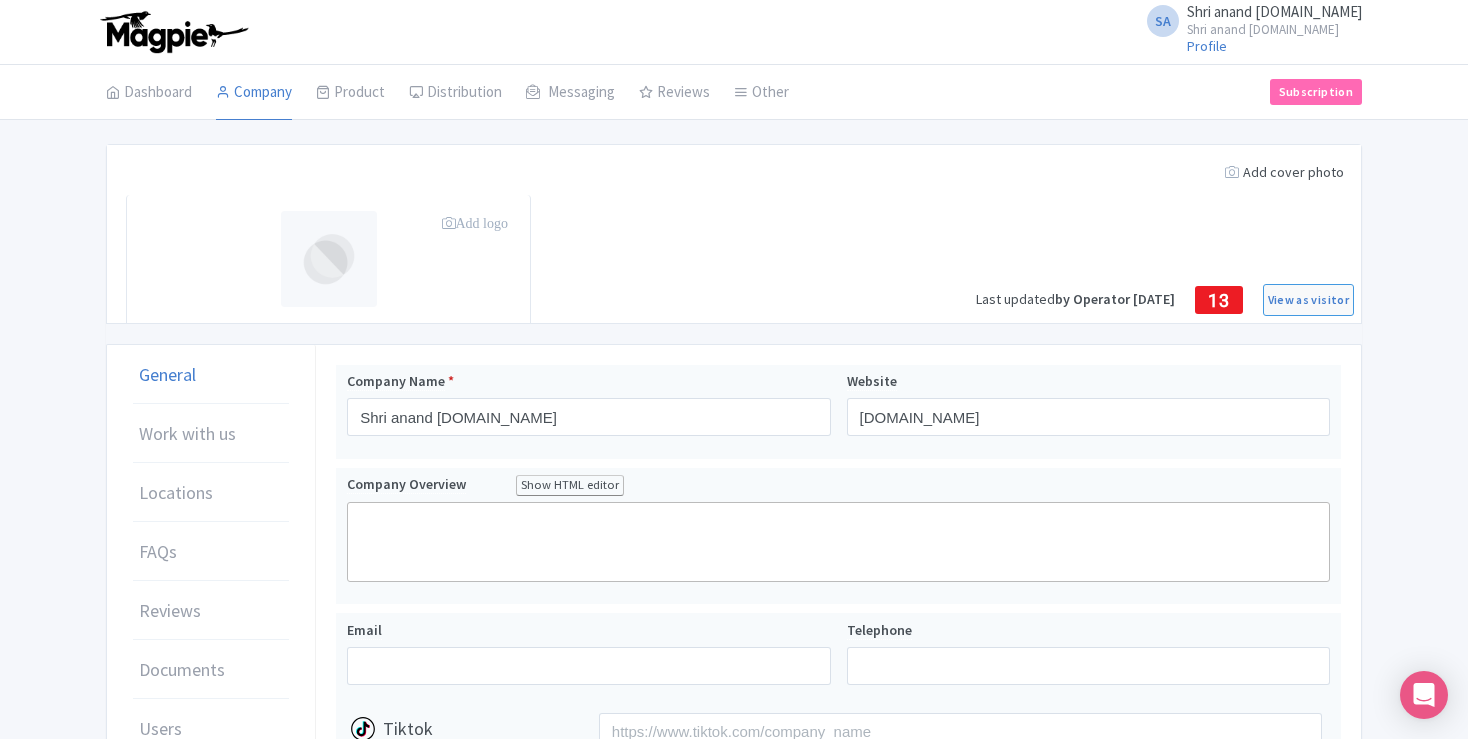 scroll, scrollTop: 0, scrollLeft: 0, axis: both 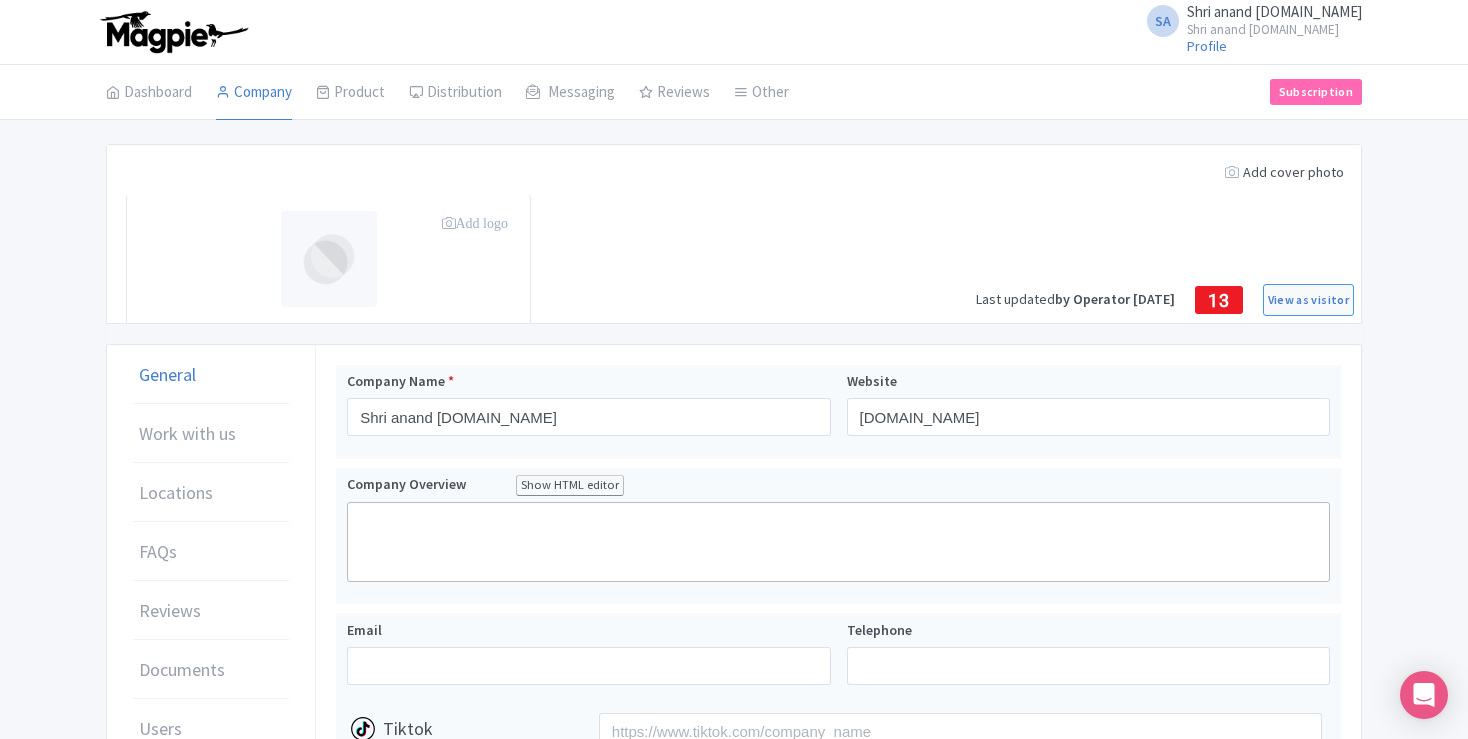 click on "Add logo" at bounding box center (475, 223) 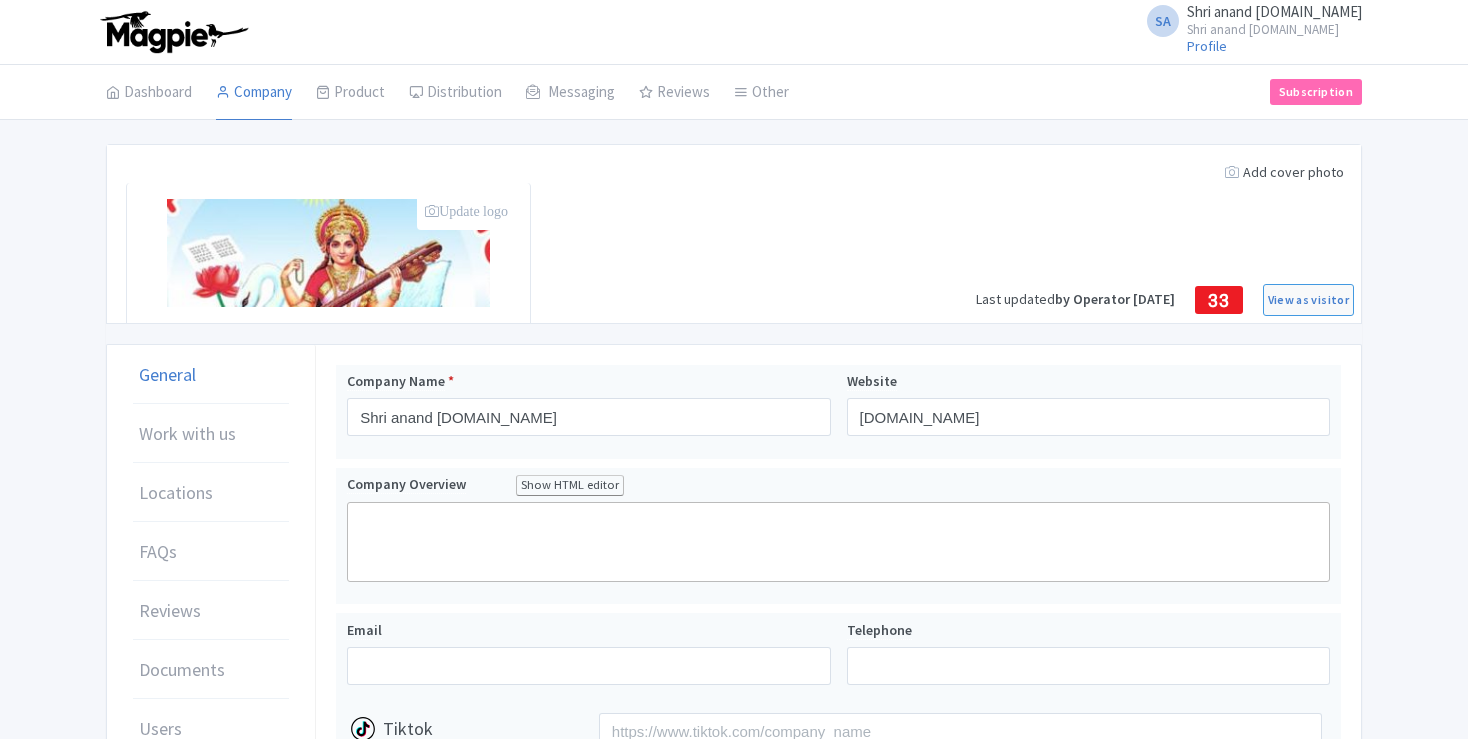 scroll, scrollTop: 0, scrollLeft: 0, axis: both 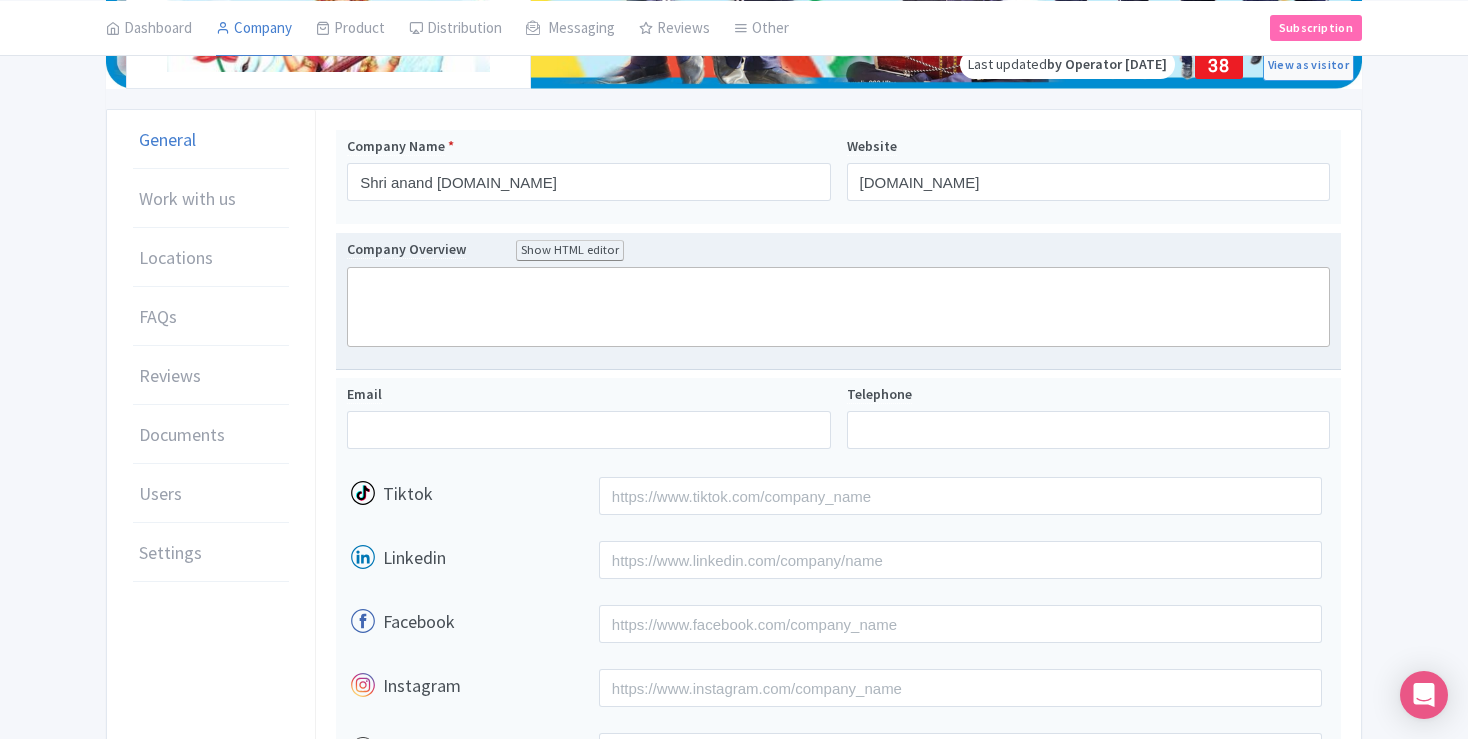click 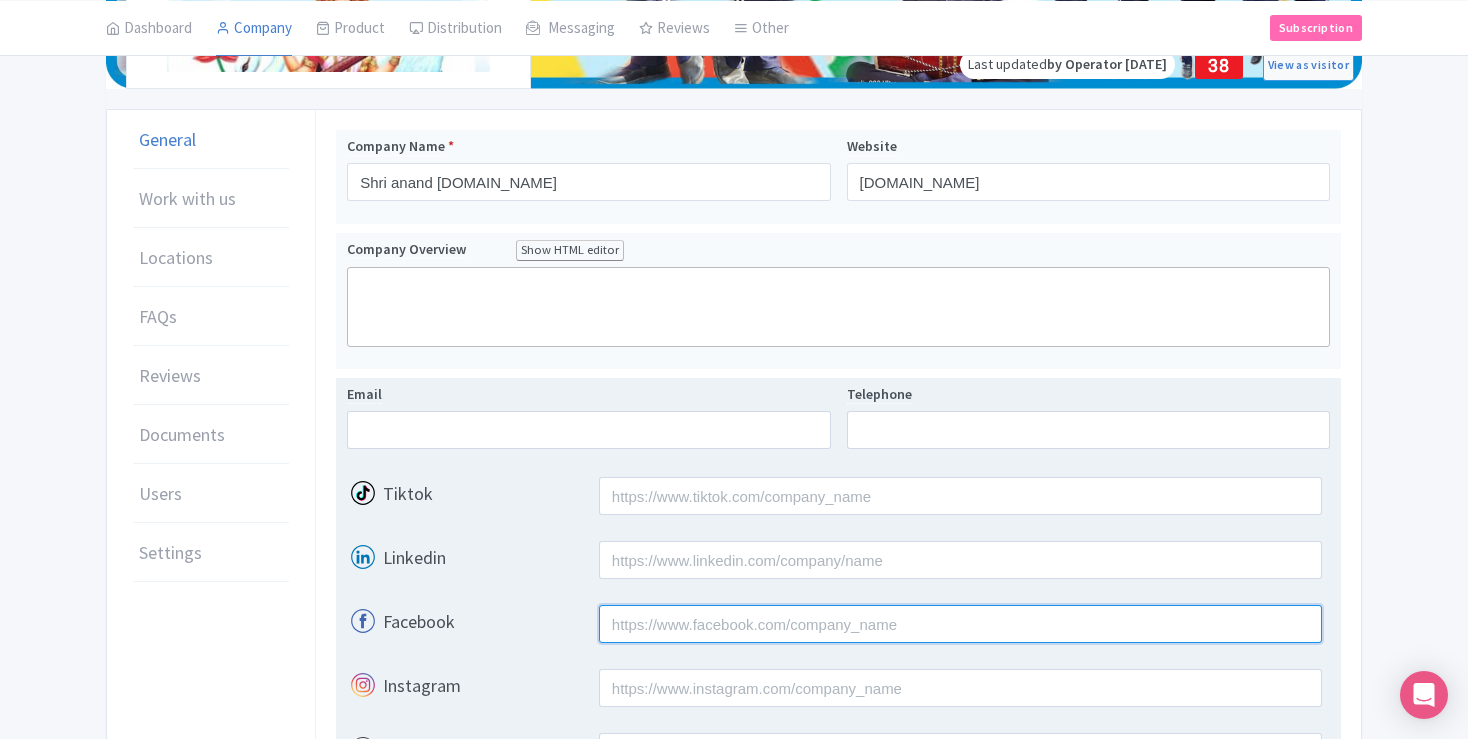 type on "[PERSON_NAME][GEOGRAPHIC_DATA], started in [DATE], is a CBSE school in [GEOGRAPHIC_DATA]. It teaches boys and girls from nursery to class 12. Students can choose Science or Commerce in higher classes. The school gives importance to studies and also to activities like drawing, music, sports, and trips. It helps children become smart, confident, and kind. The school has good teachers, a library, labs, and classrooms with modern tools." 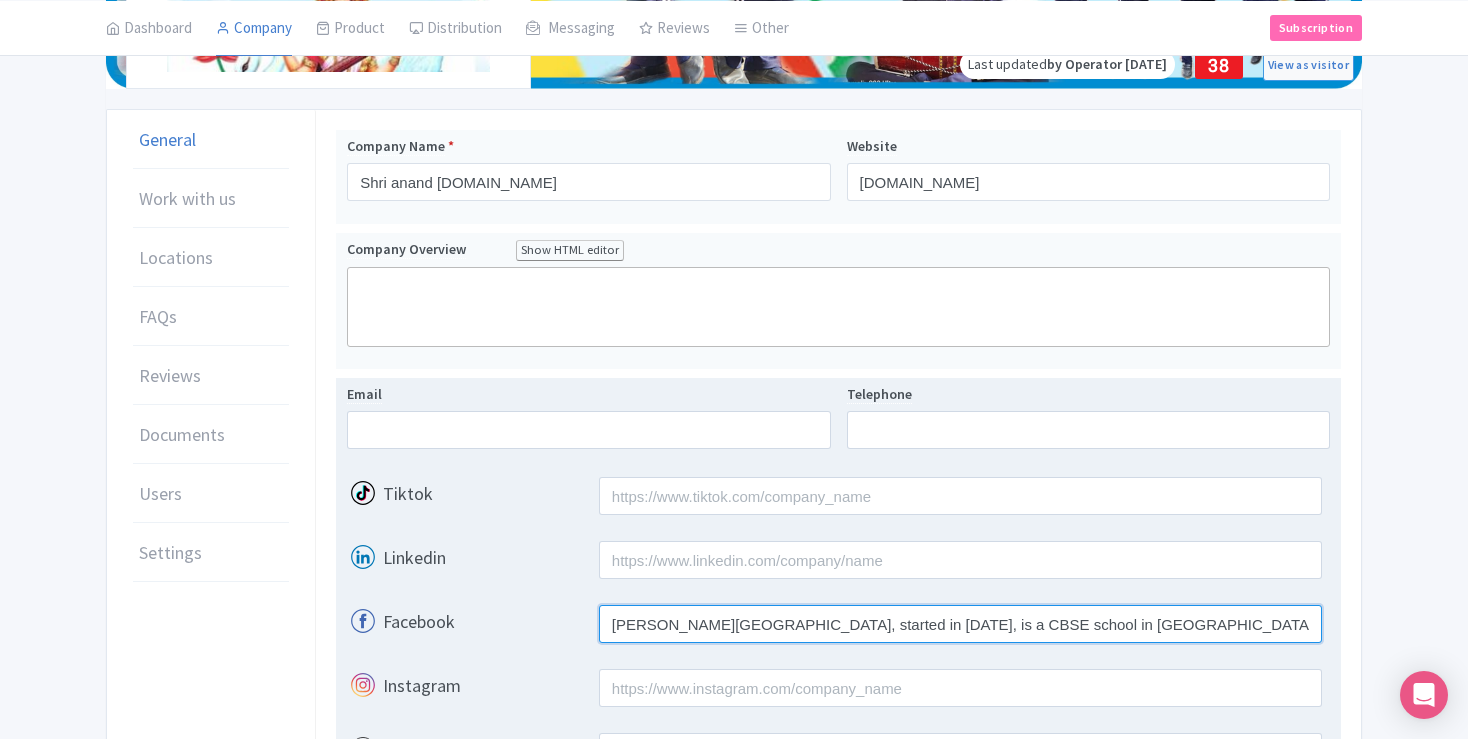 scroll, scrollTop: 0, scrollLeft: 2018, axis: horizontal 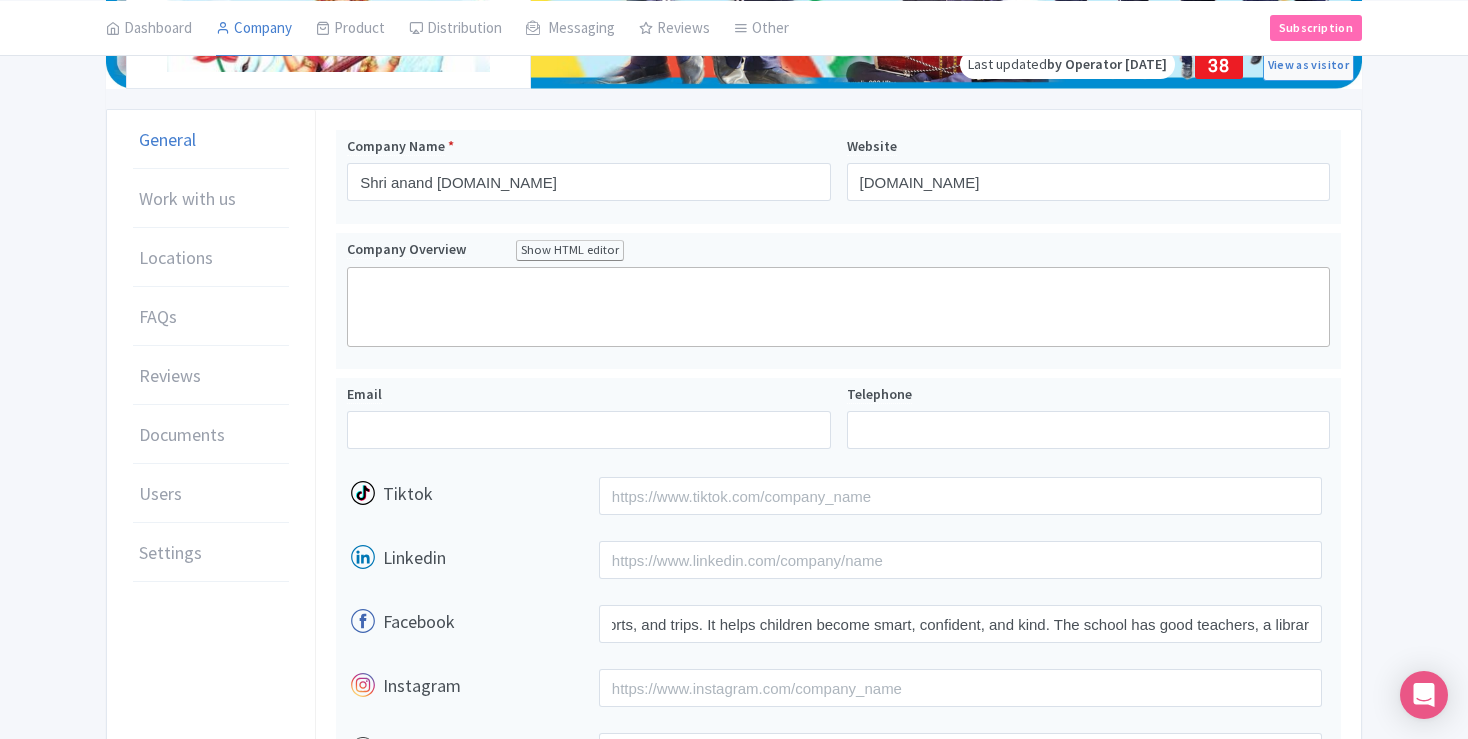click at bounding box center (734, 1173) 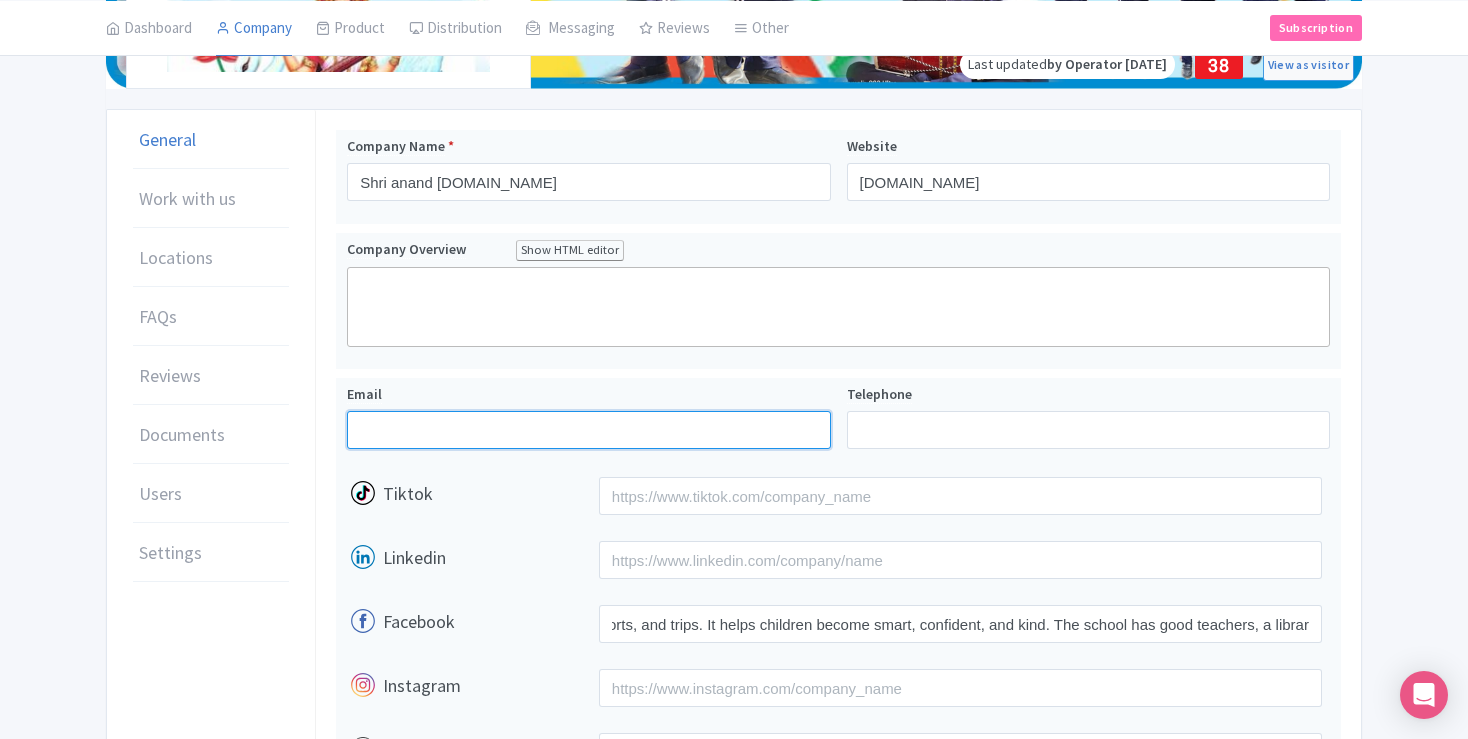 scroll, scrollTop: 0, scrollLeft: 2258, axis: horizontal 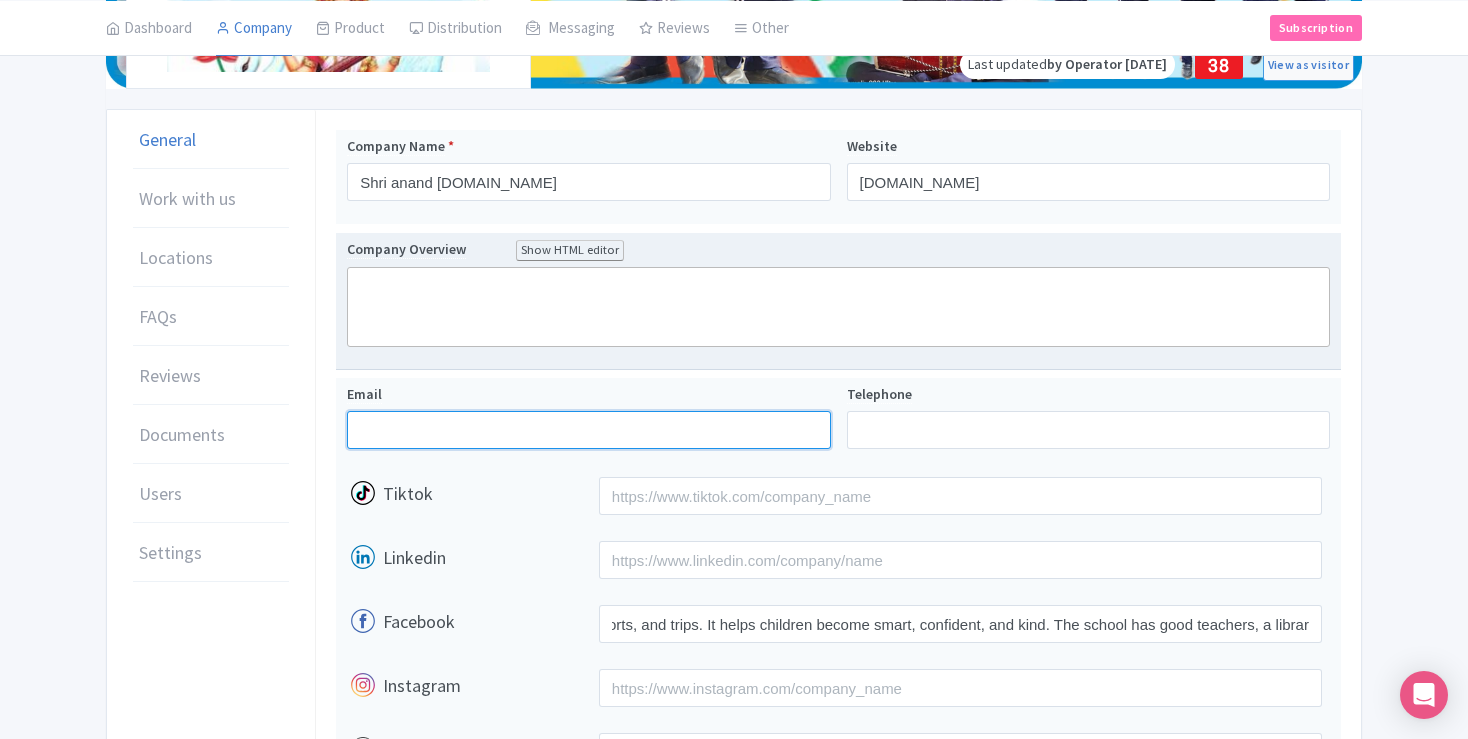 type 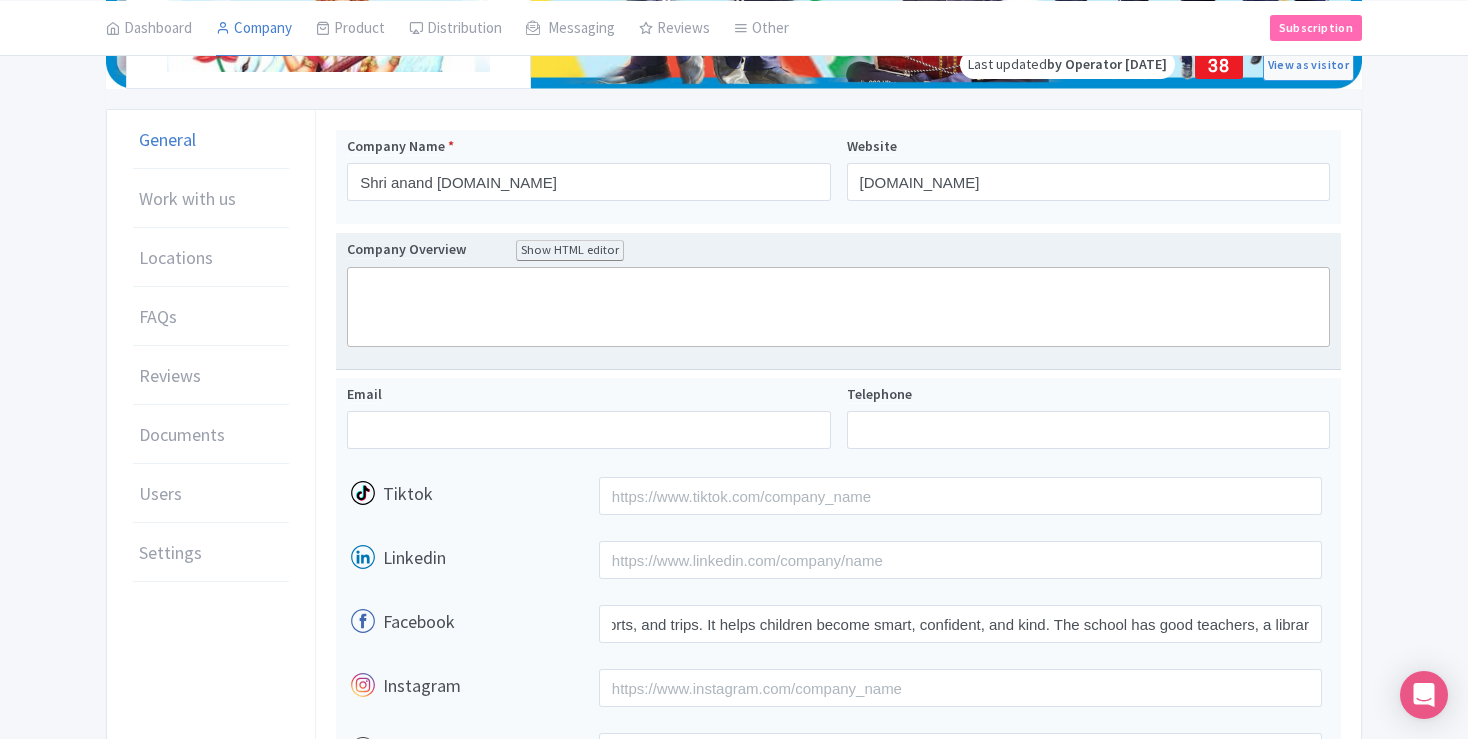 click 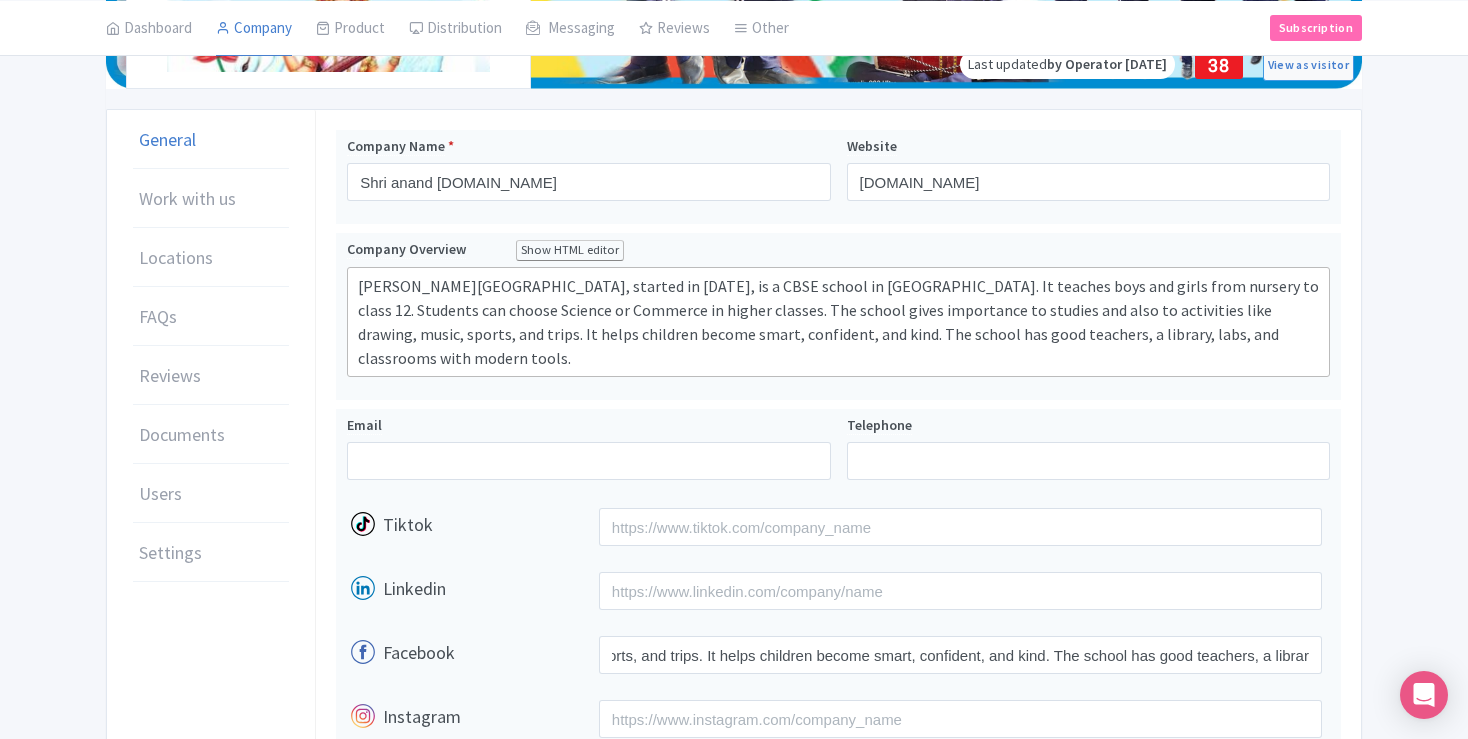 click at bounding box center (734, 1204) 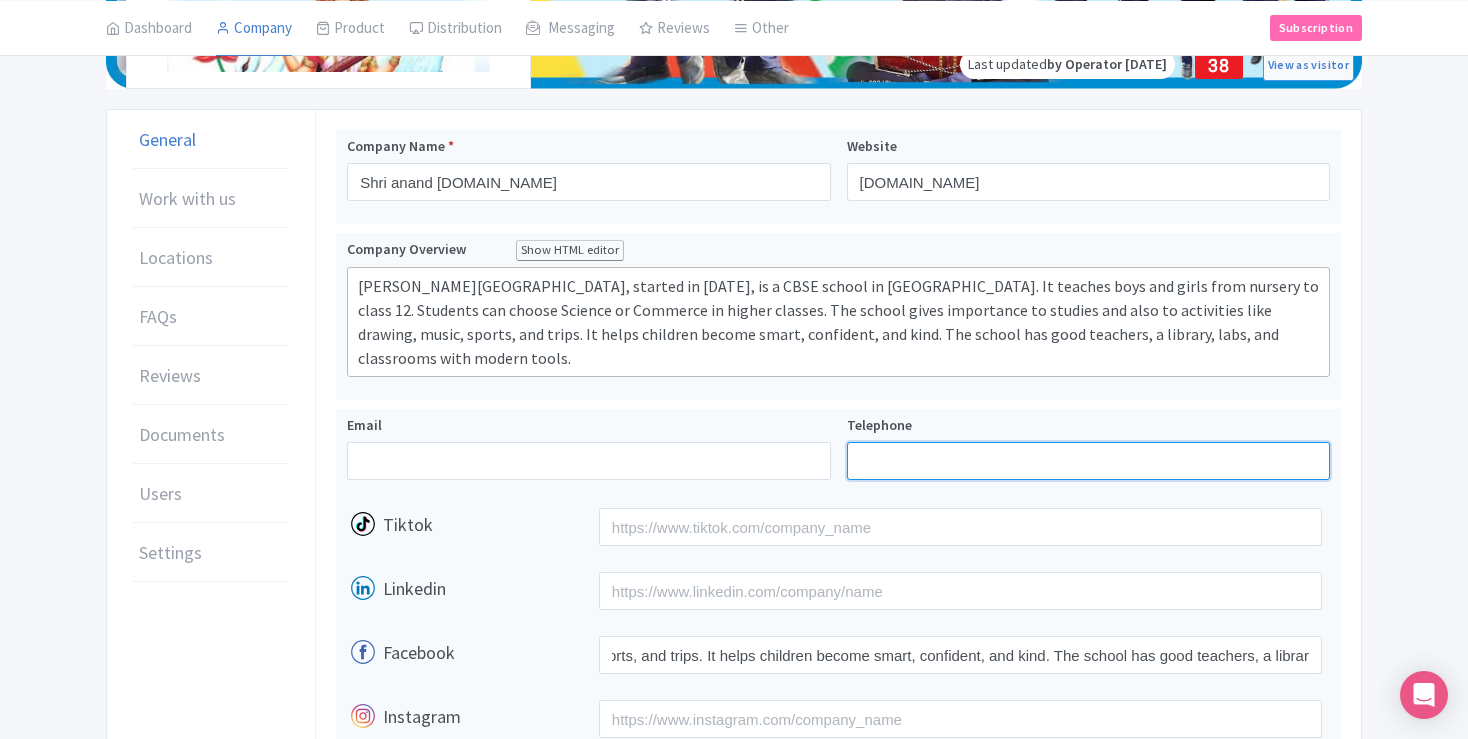 type on "9109888878" 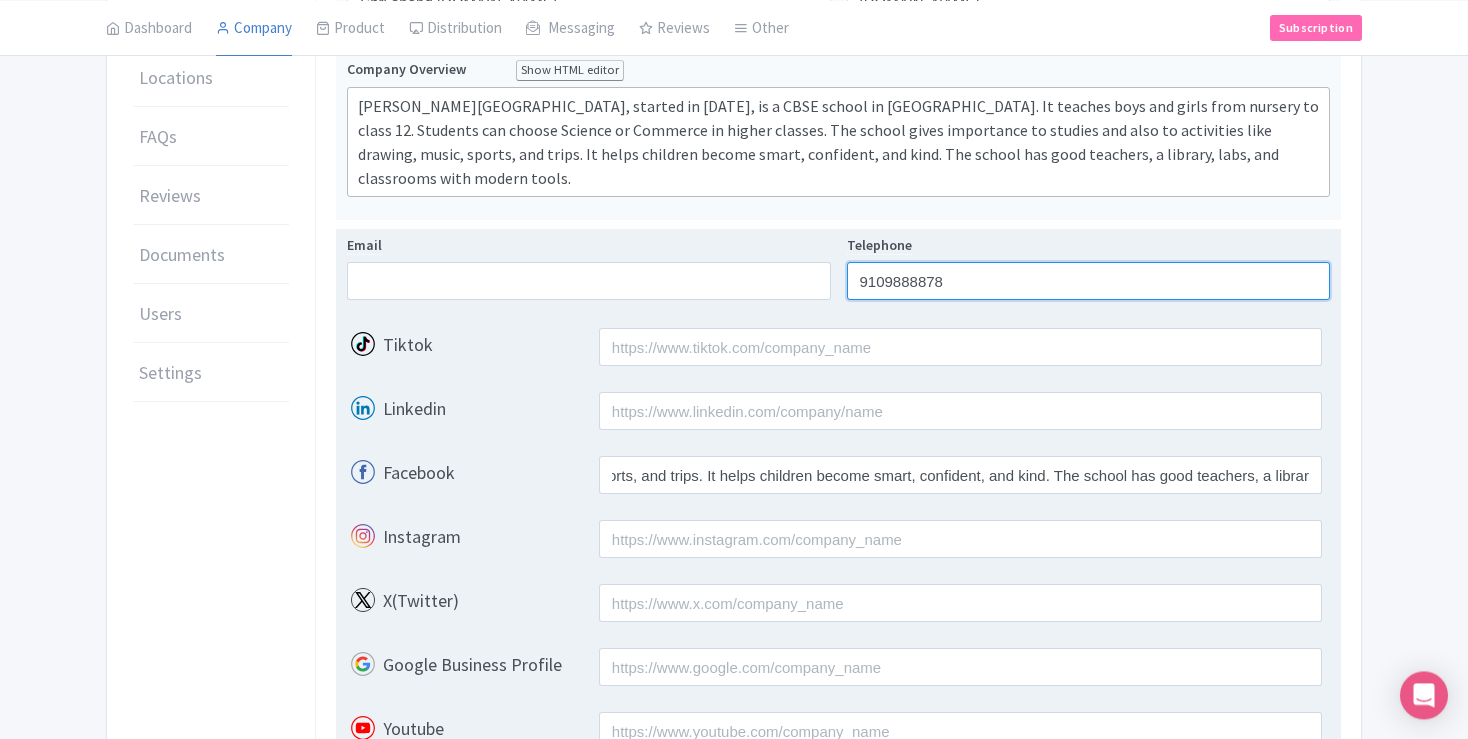 scroll, scrollTop: 950, scrollLeft: 0, axis: vertical 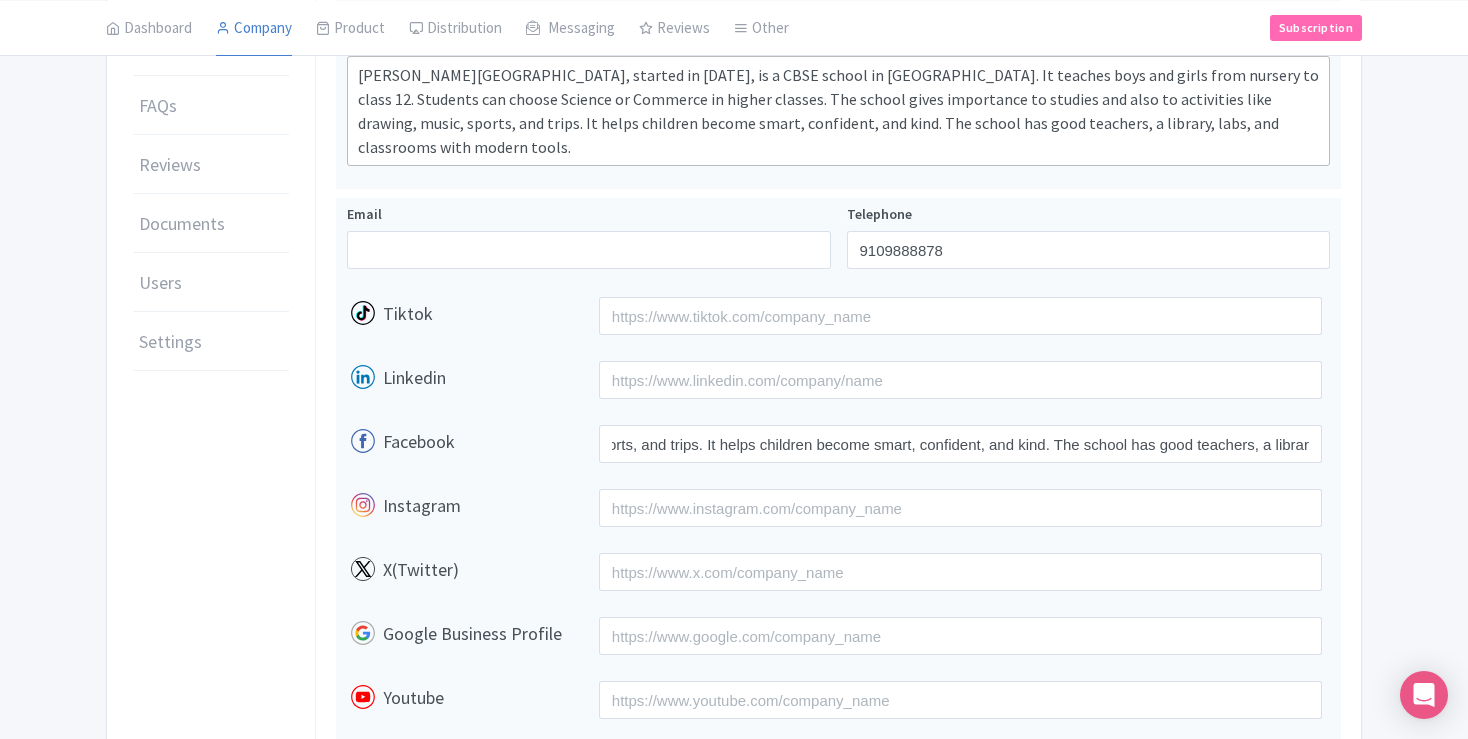 click at bounding box center (734, 993) 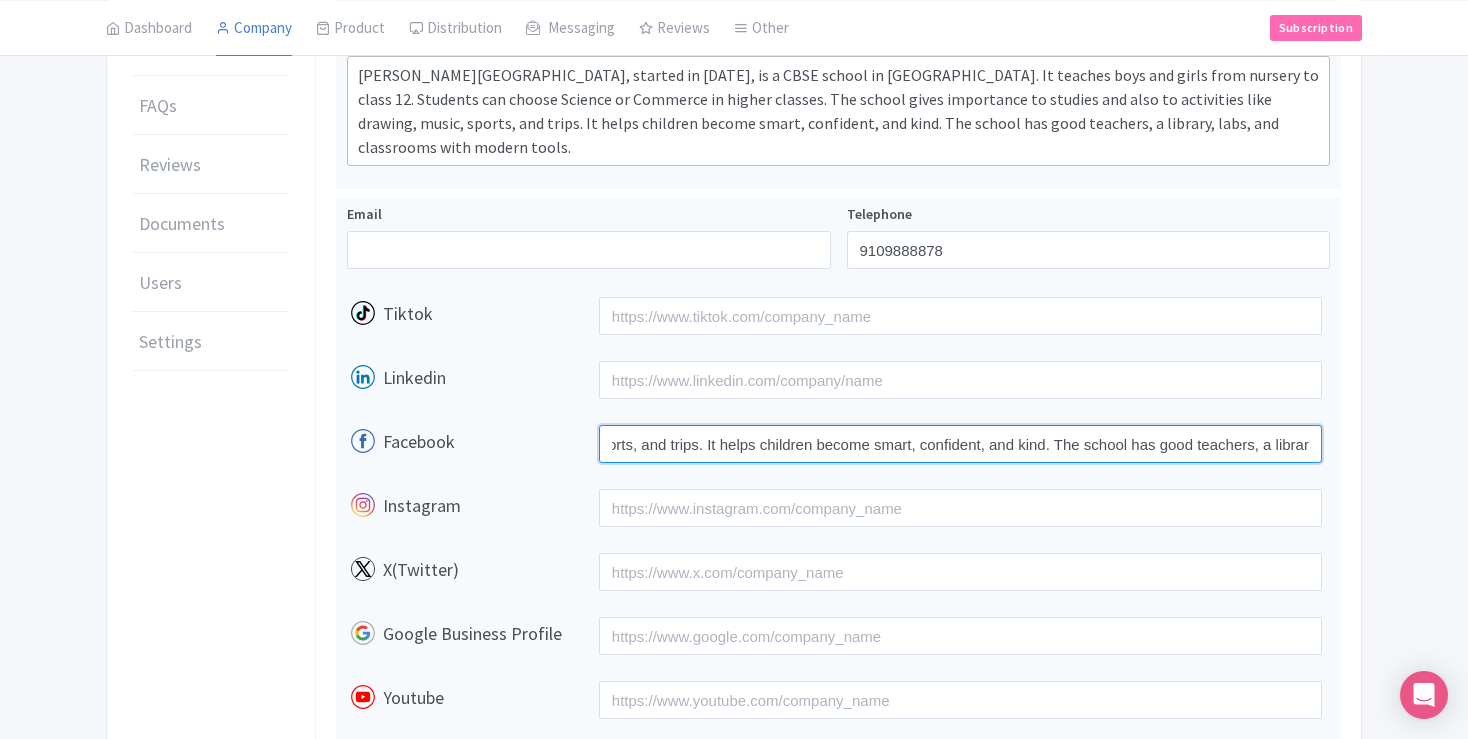 type on "https://www.facebook.com/SAHSSI.CBSE/" 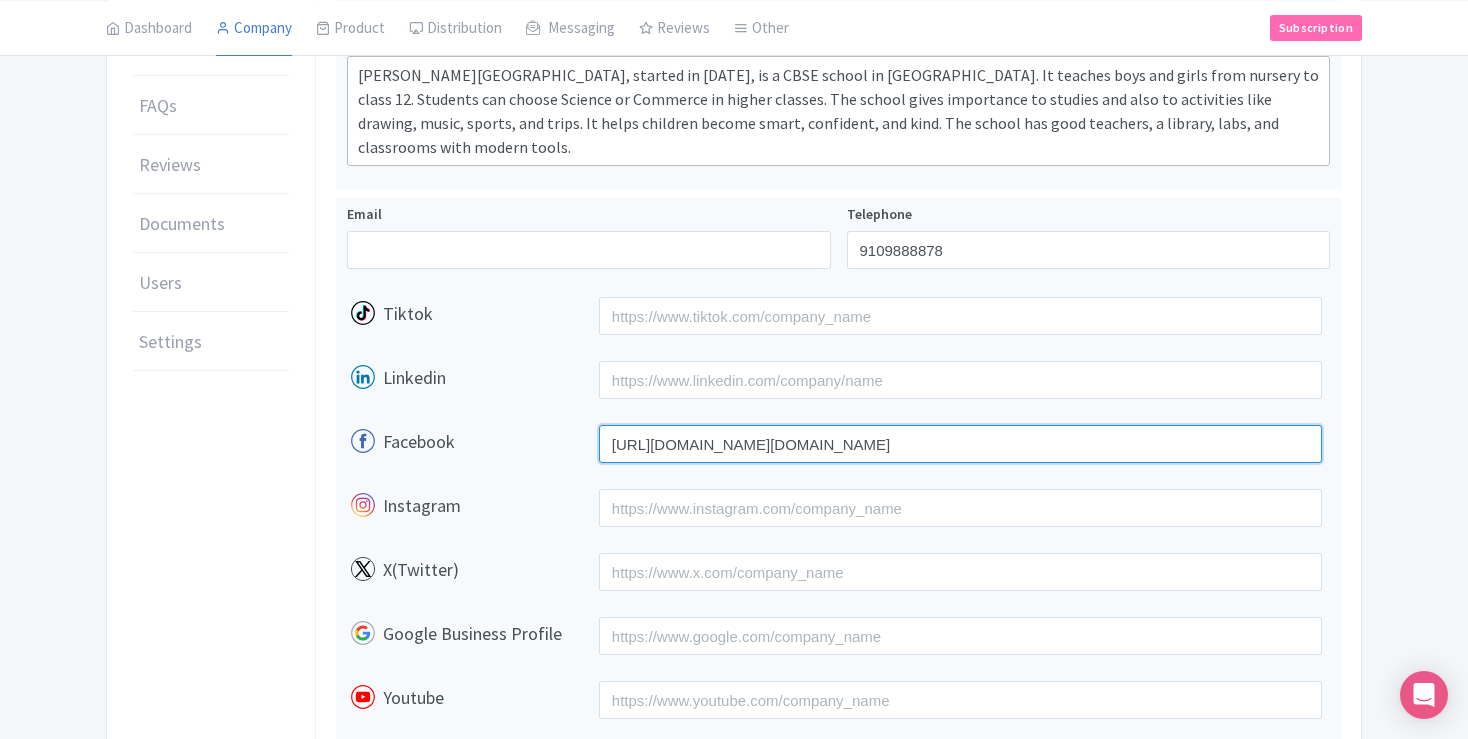 scroll, scrollTop: 0, scrollLeft: 0, axis: both 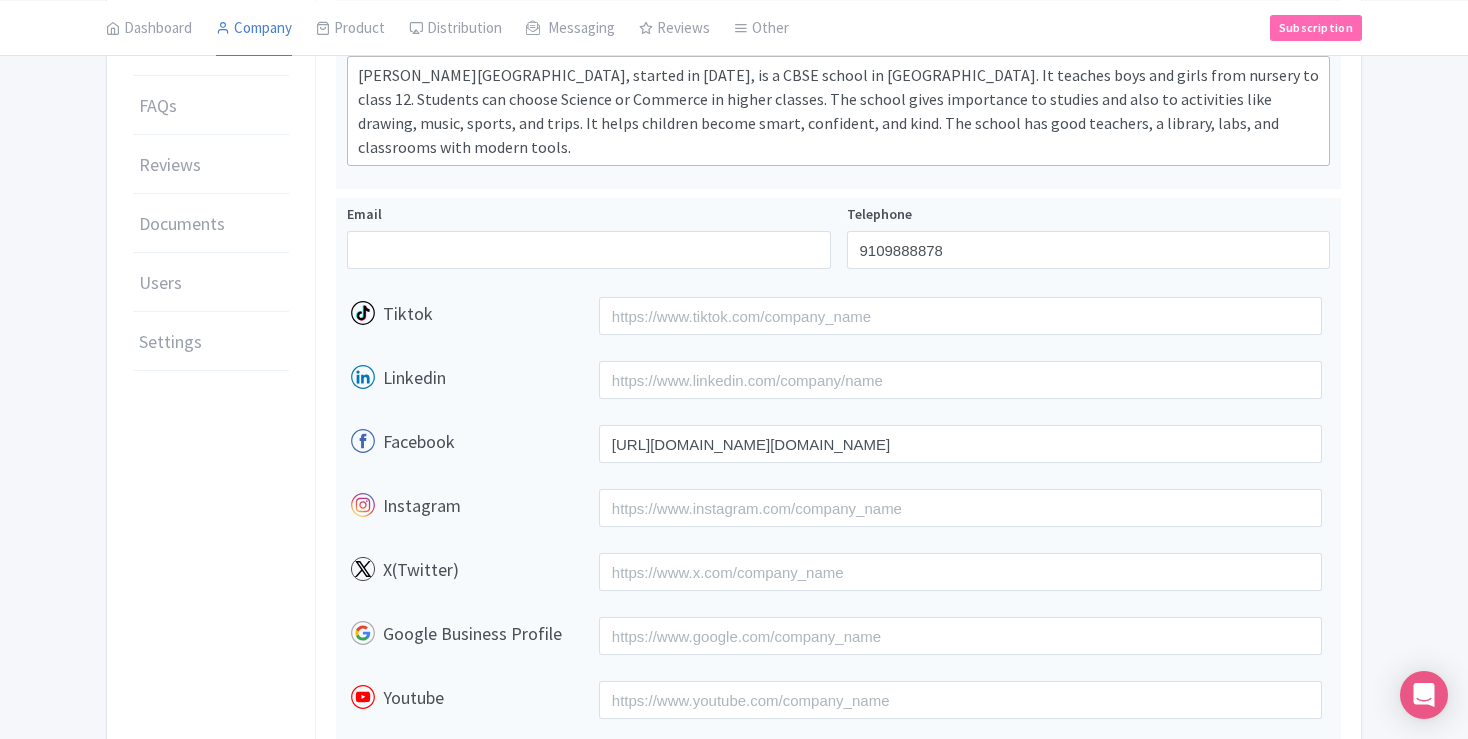click at bounding box center [734, 993] 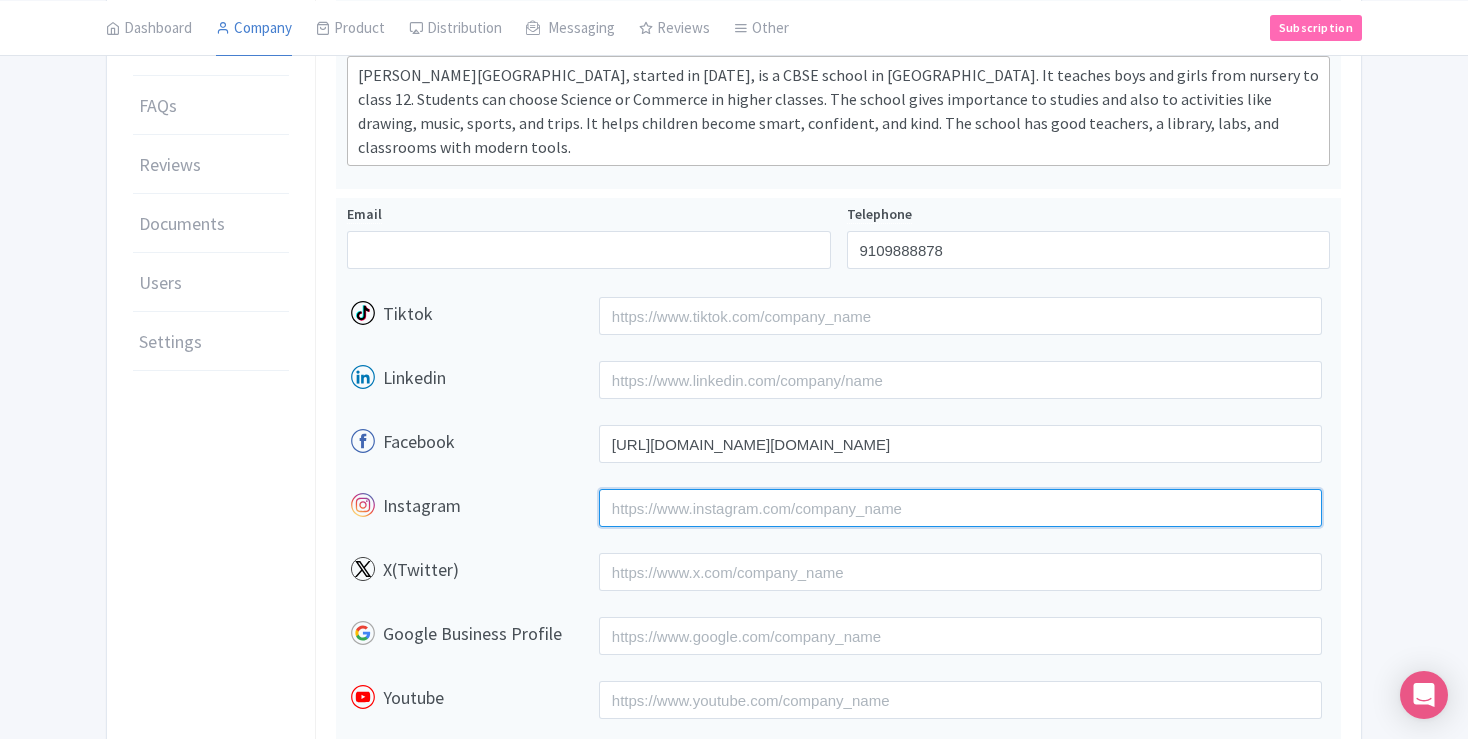 type on "https://www.instagram.com/sahssi_cbse/" 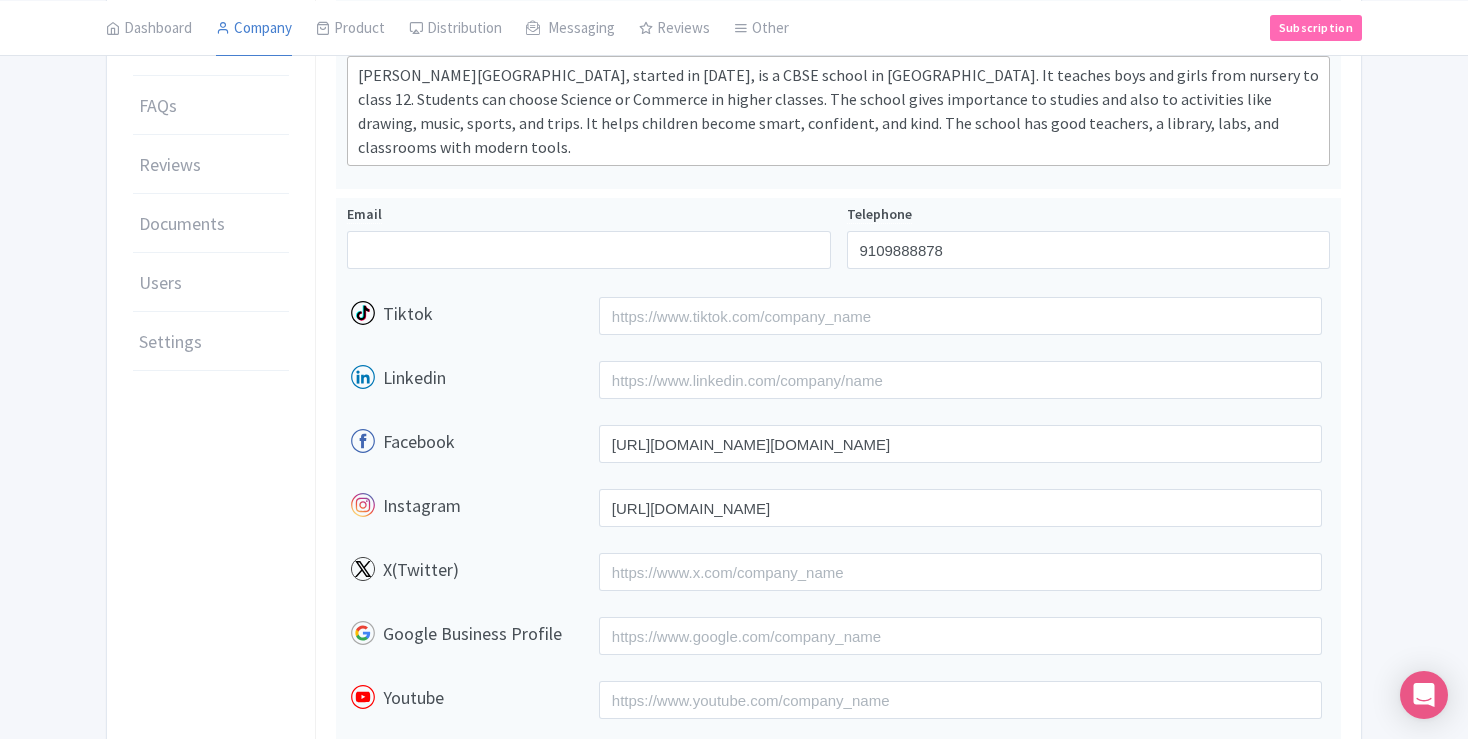click at bounding box center (734, 993) 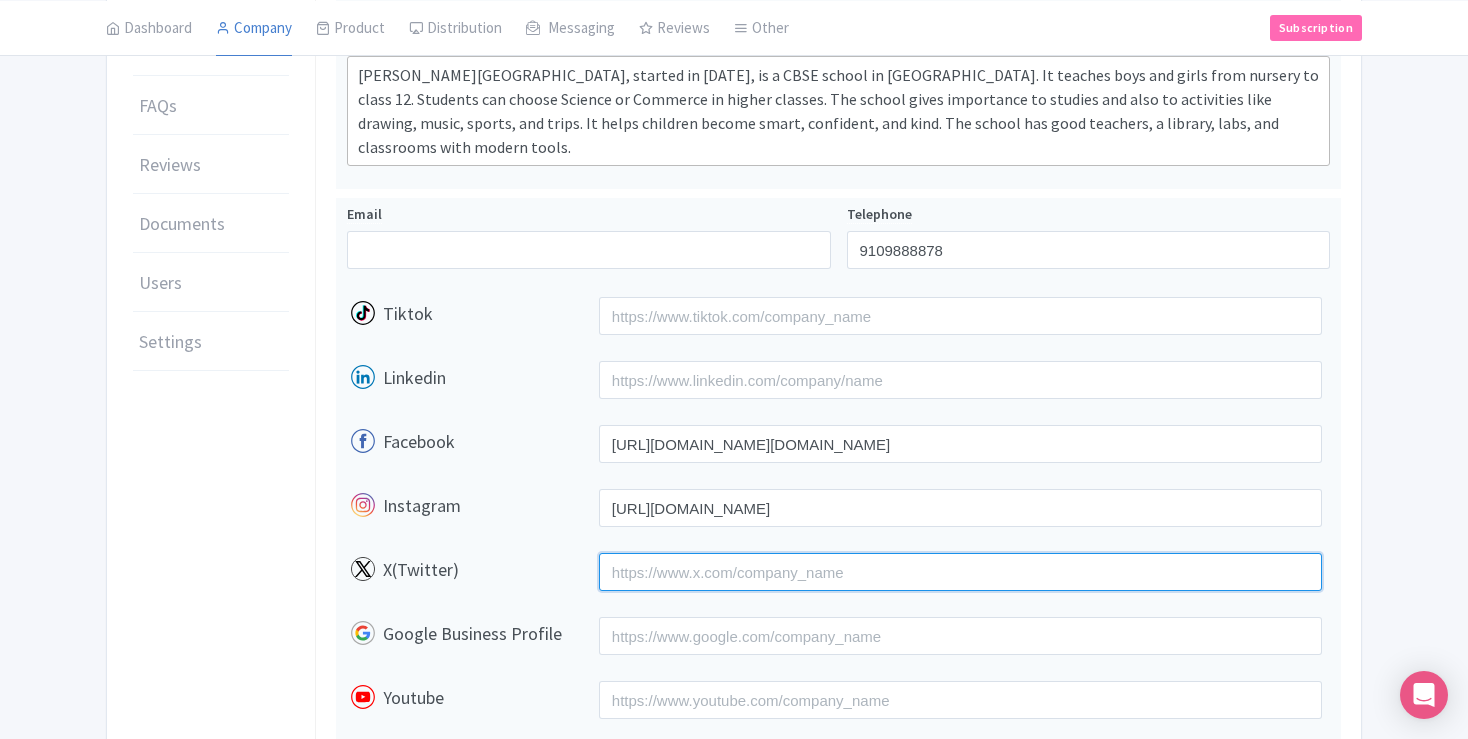 type on "https://www.x.com/SAHSSI1" 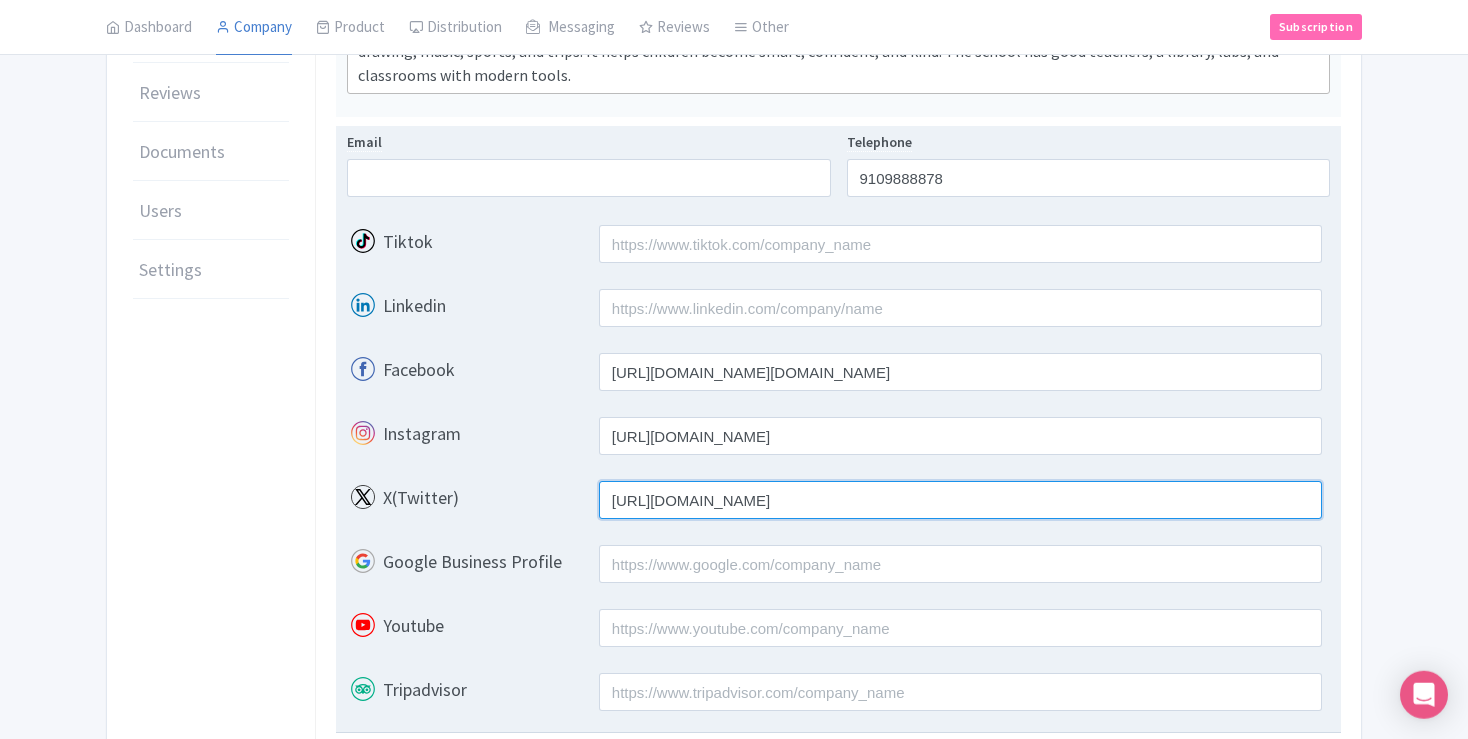 scroll, scrollTop: 1056, scrollLeft: 0, axis: vertical 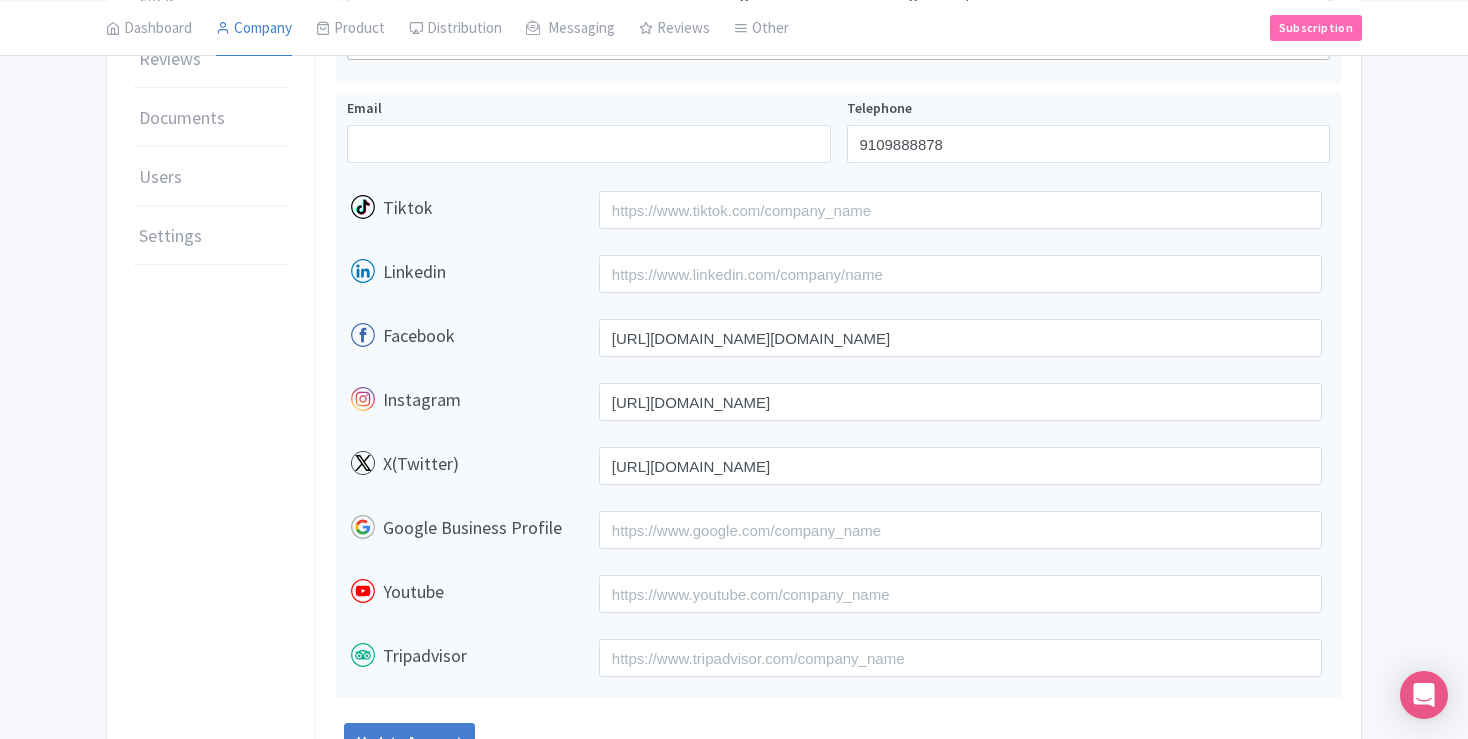 click at bounding box center (734, 887) 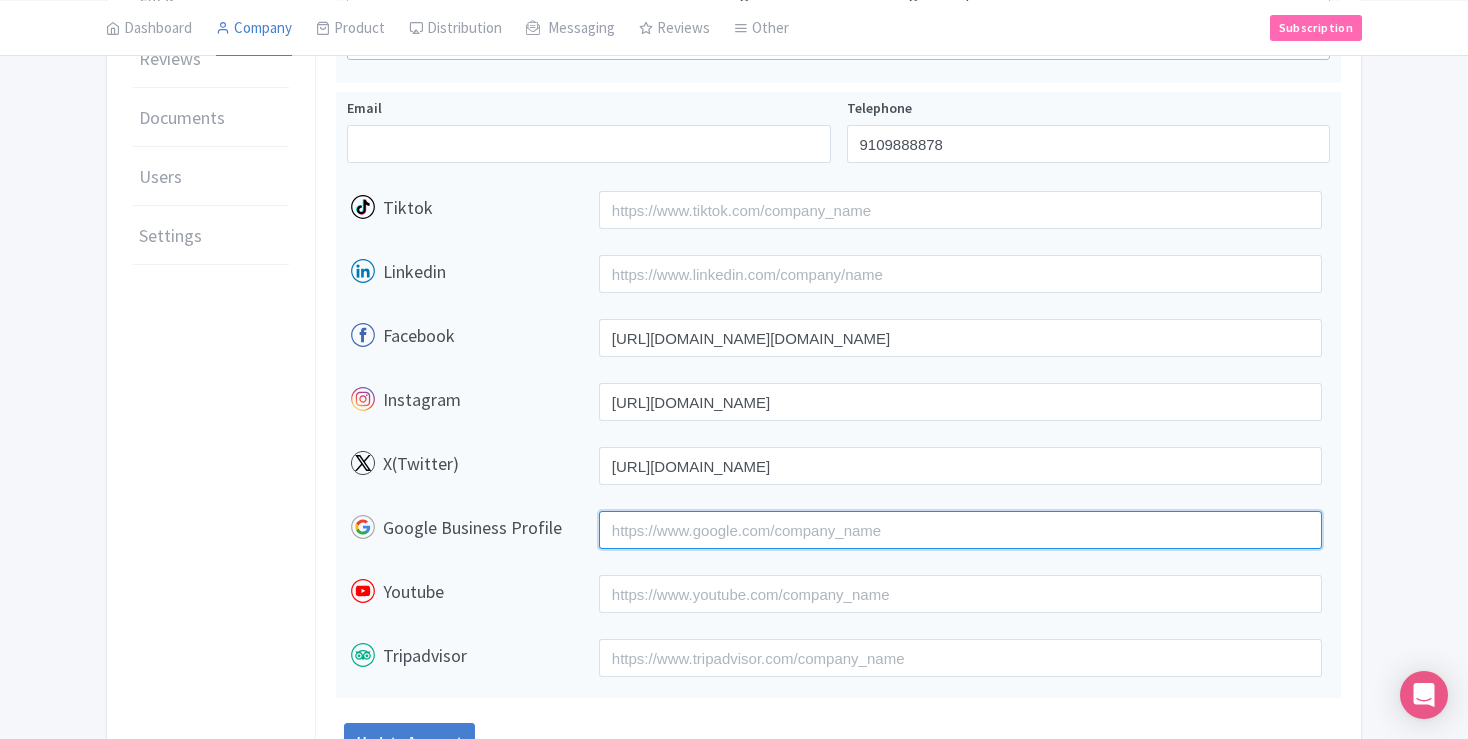 type on "https://g.co/kgs/ckBJYyQ" 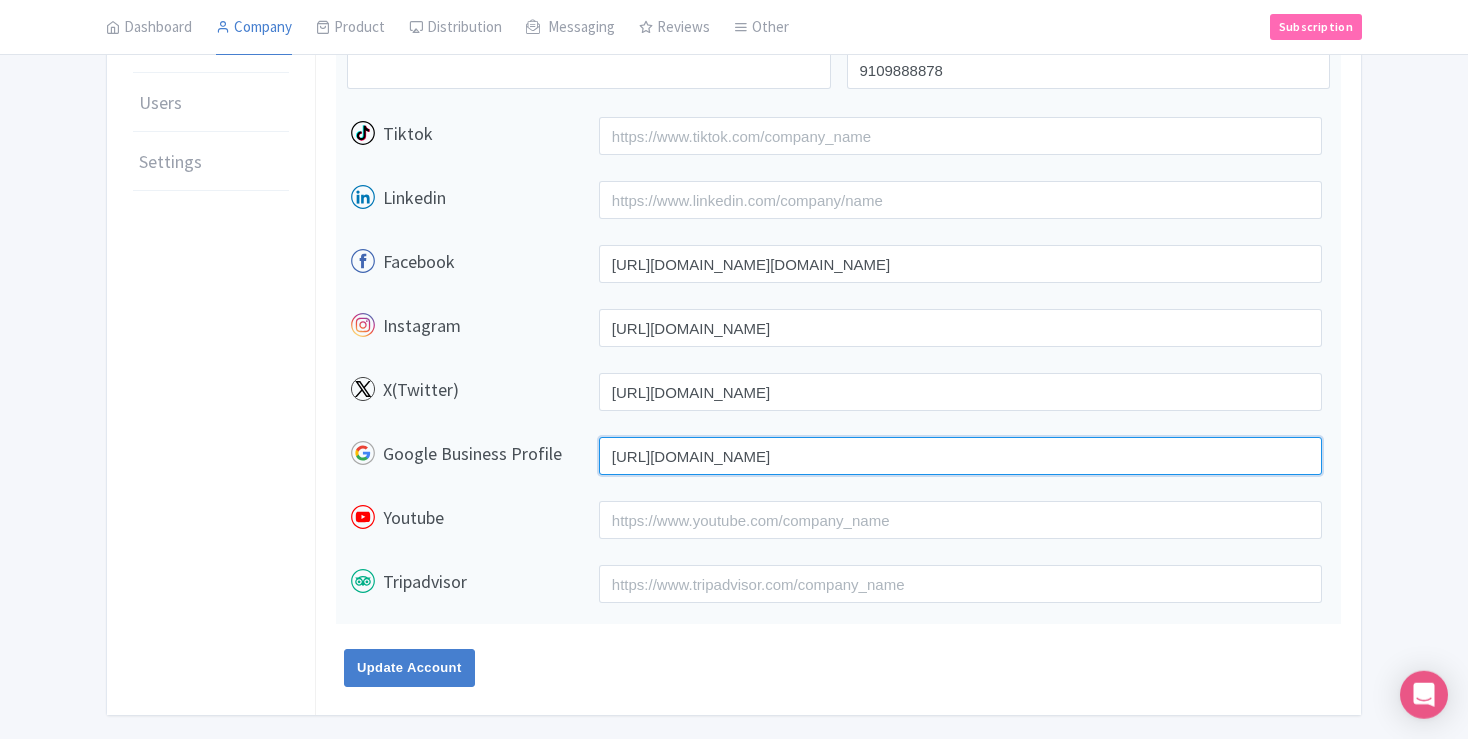 scroll, scrollTop: 1165, scrollLeft: 0, axis: vertical 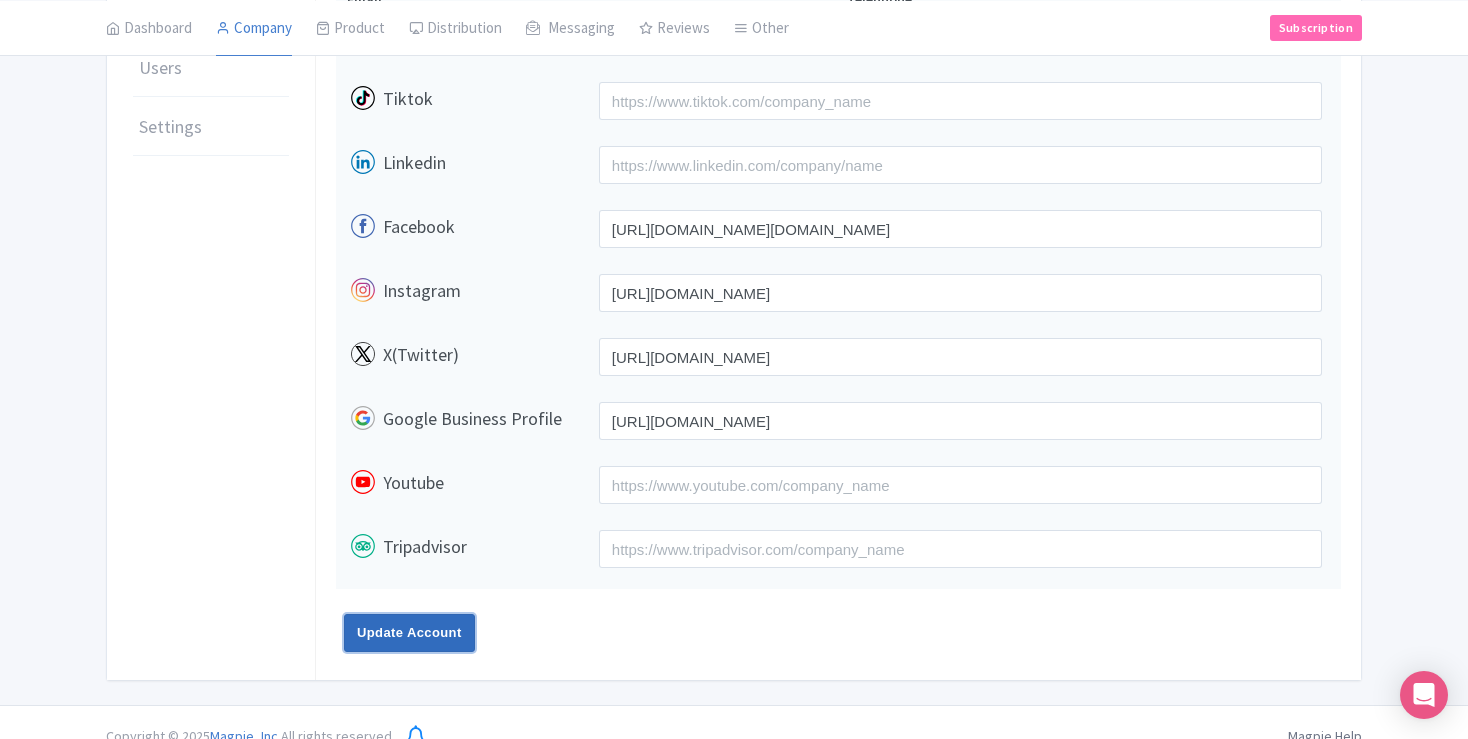 click on "Update Account" at bounding box center [409, 633] 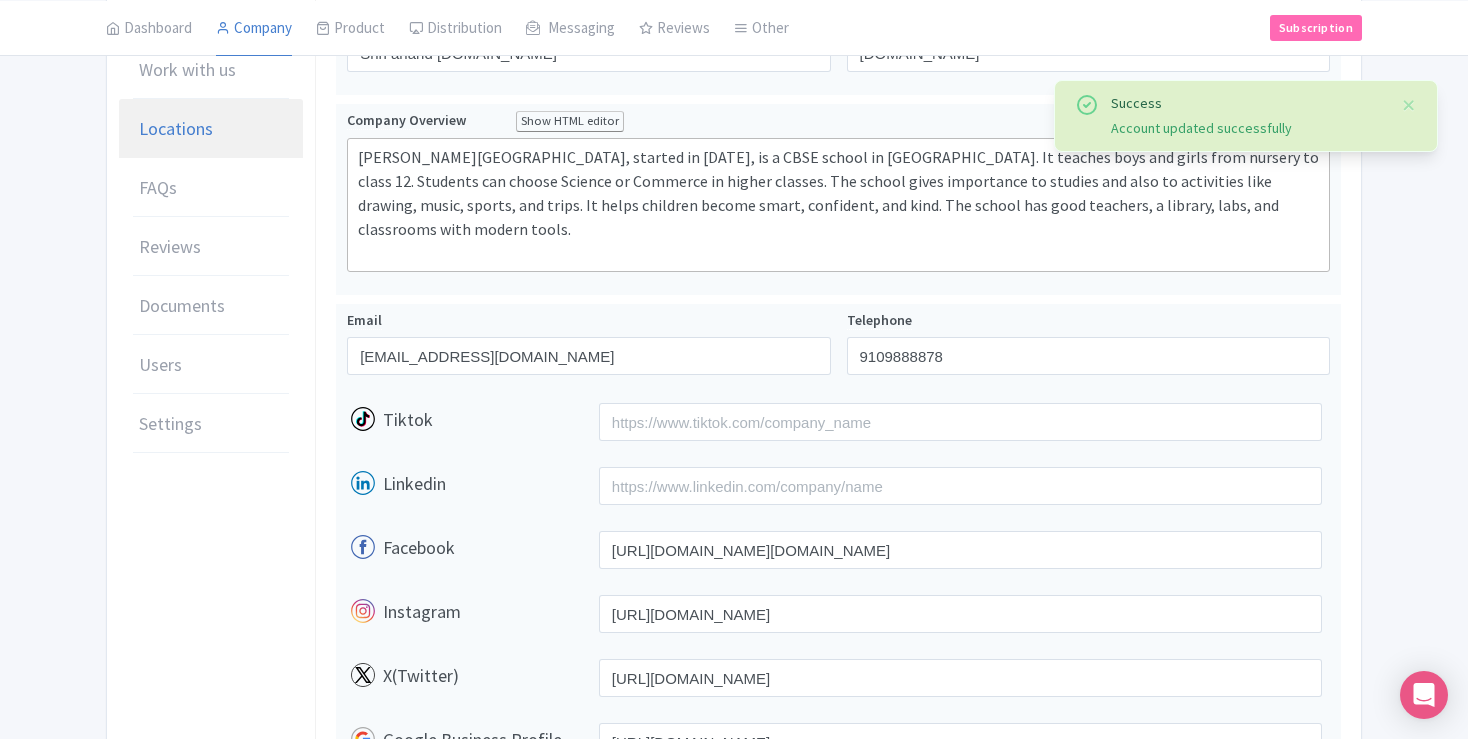 click on "Locations" at bounding box center [176, 128] 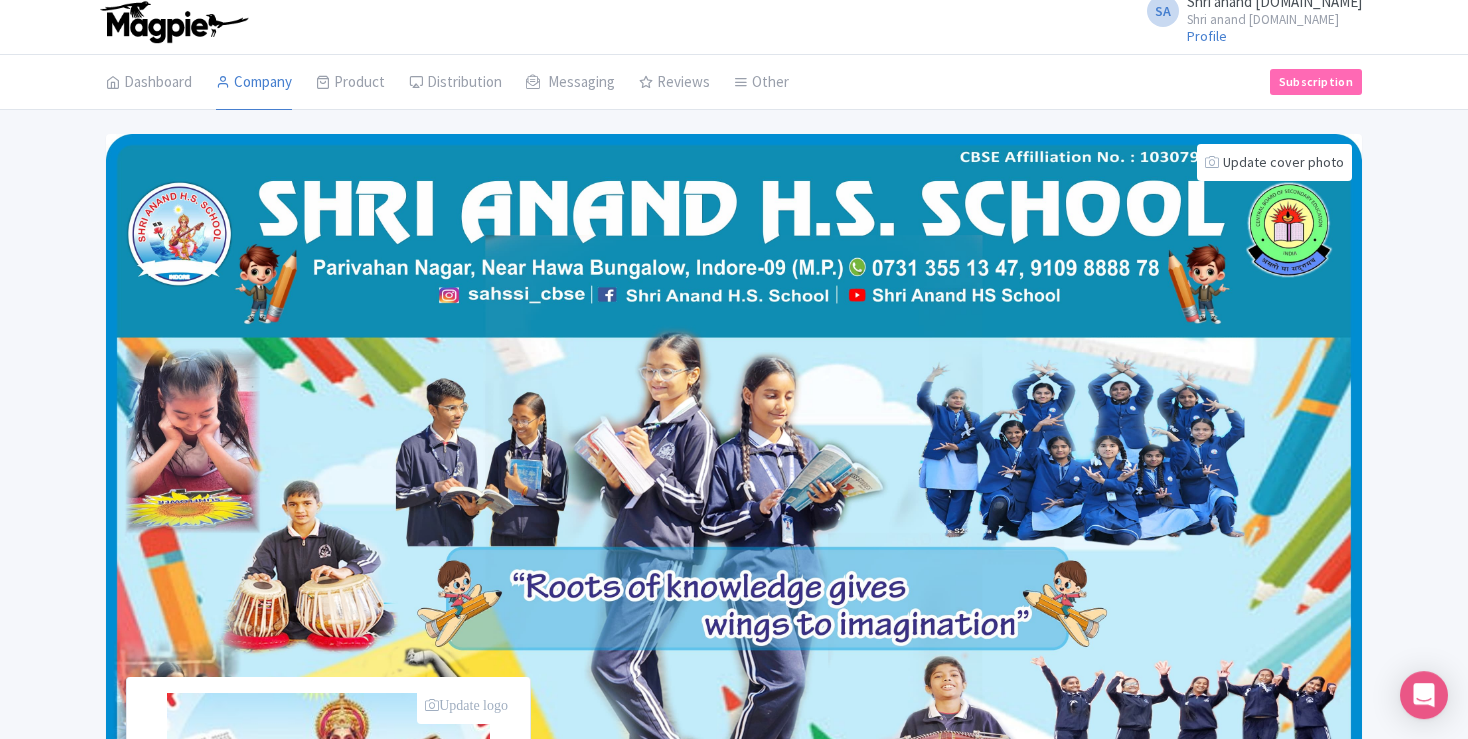 scroll, scrollTop: 0, scrollLeft: 0, axis: both 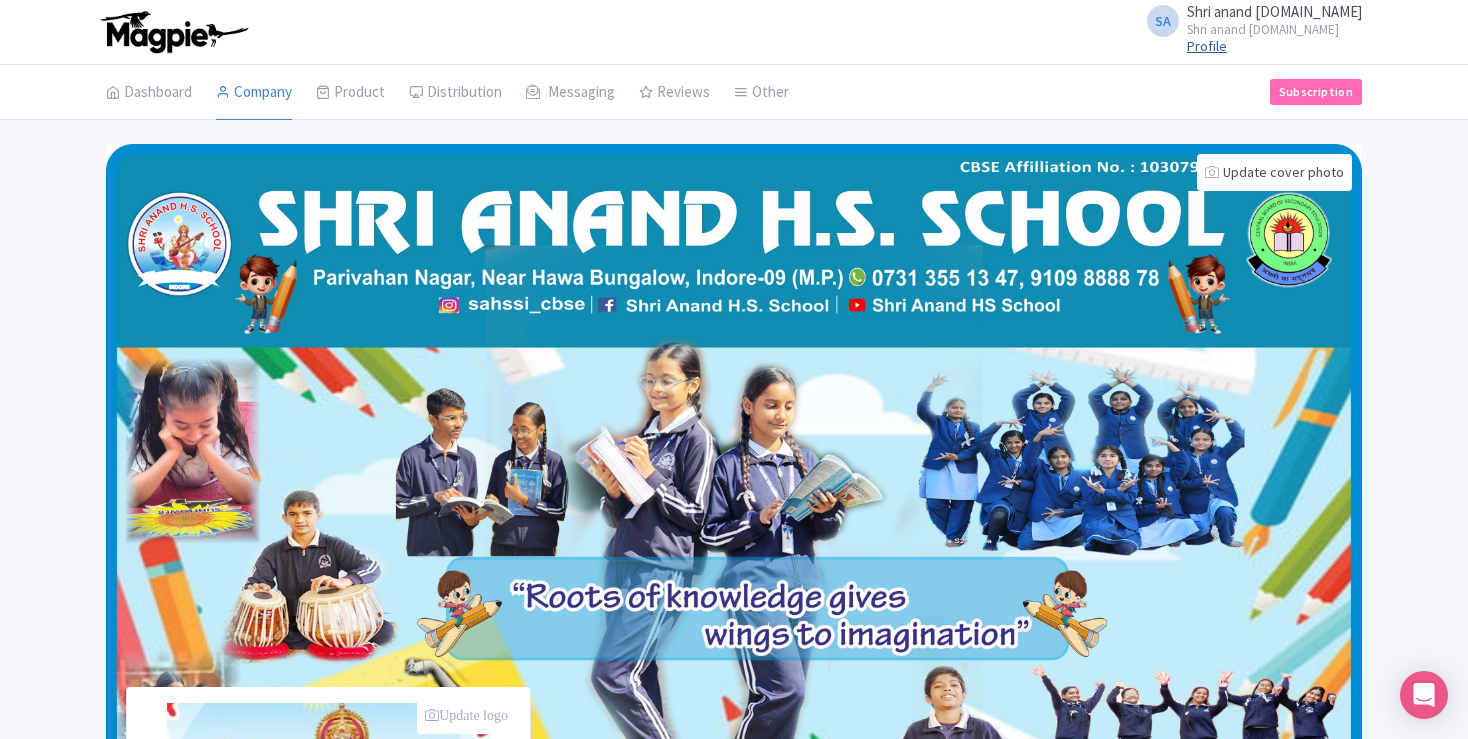 click on "Profile" at bounding box center [1207, 46] 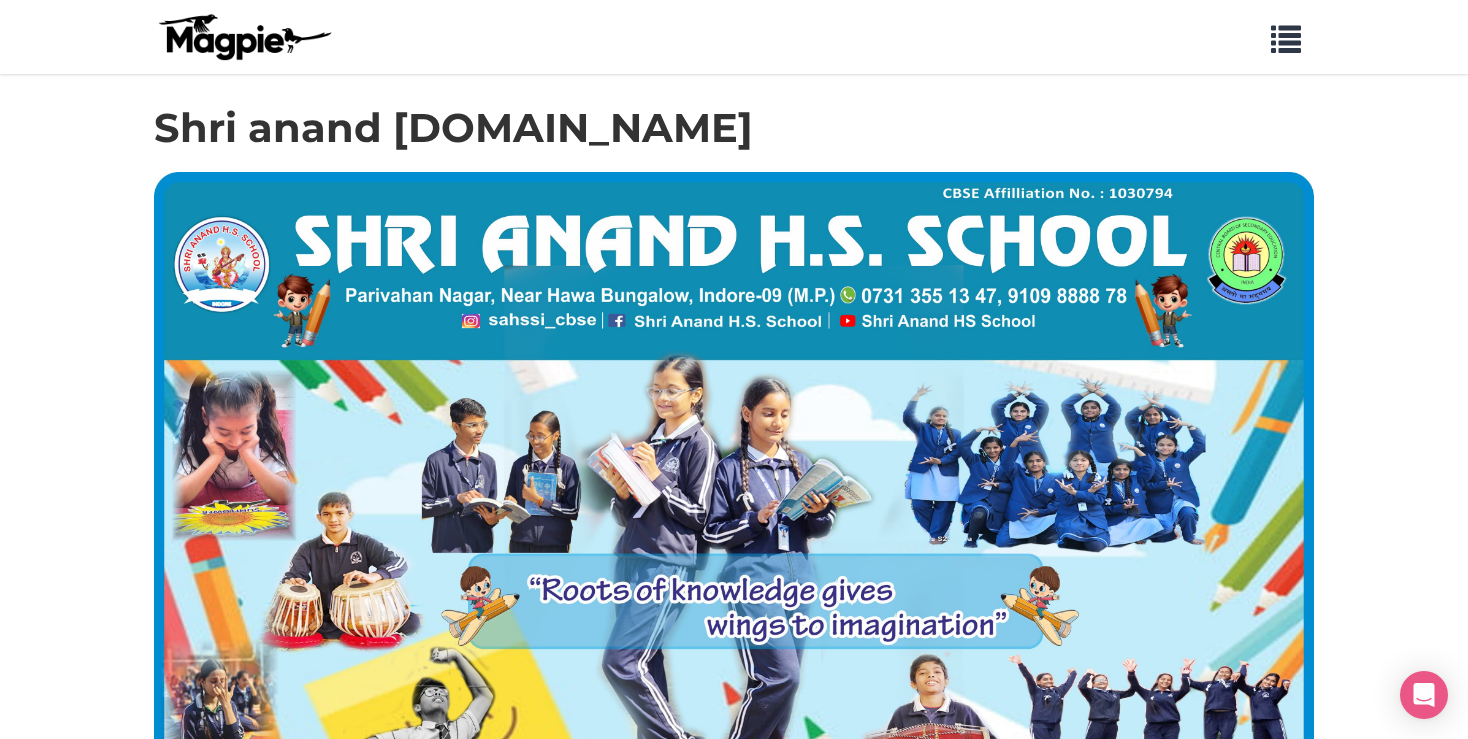 scroll, scrollTop: 0, scrollLeft: 0, axis: both 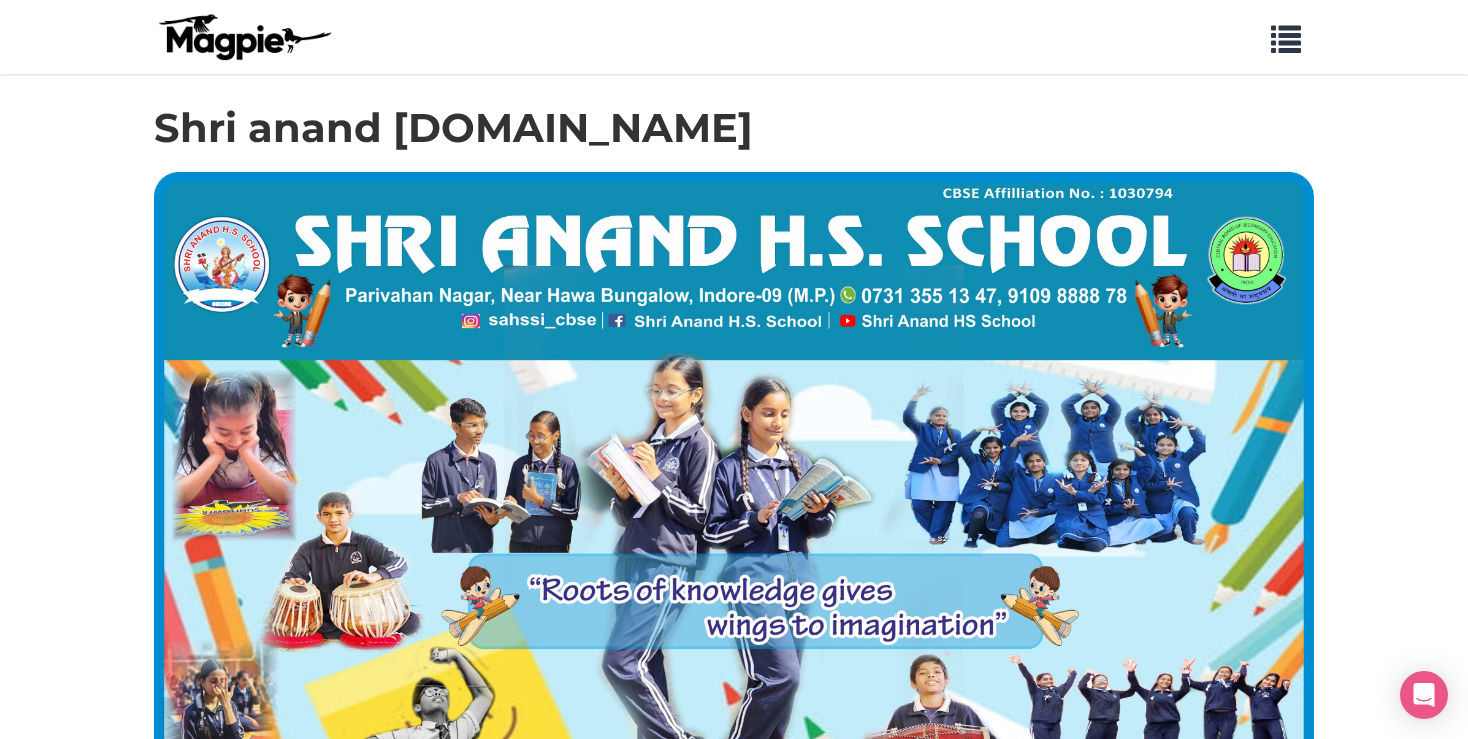click on "Problems we solve
Products
Content Management and Distribution
Magpie for Resellers
Magpie Promotes
Pricing
Resources
Work with resellers
Customer Support
Our Story
API Documentation
Blog
My List
0
Logout
Shri anand H.S.school
About
Products
FAQ's
About
Shri Anand School, started in 1996, is a CBSE school in Indore. It teaches boys and girls from nursery to class 12. Students can choose Science or Commerce in higher classes. The school gives importance to studies and also to activities like drawing, music, sports, and trips. It helps children become smart, confident, and kind. The school has good teachers, a library, labs, and classrooms with modern tools.
Products
See more
Frequently Asked Questions
No FAQs available at this time. Please contact us directly if you have any questions.
Website:
shrianandschool.com" at bounding box center (734, 914) 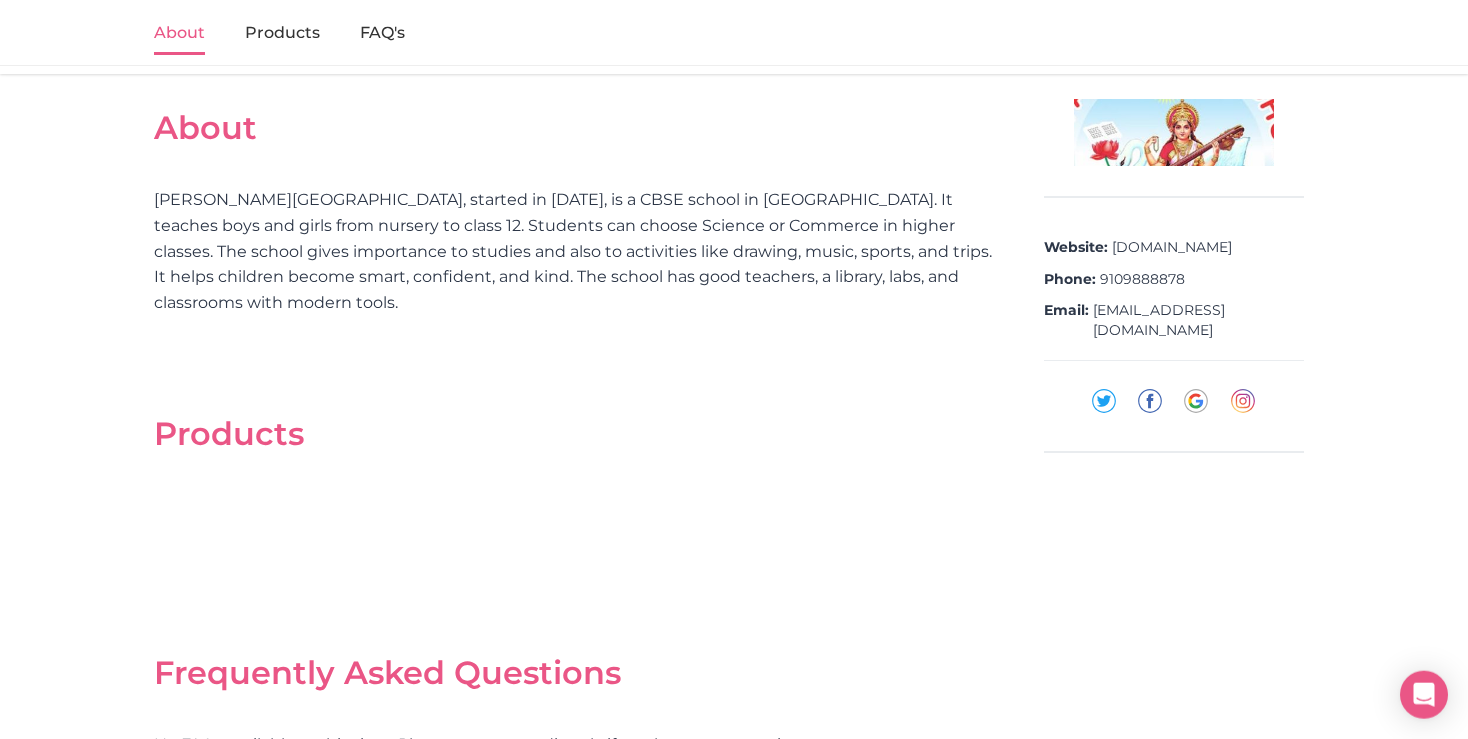 scroll, scrollTop: 826, scrollLeft: 0, axis: vertical 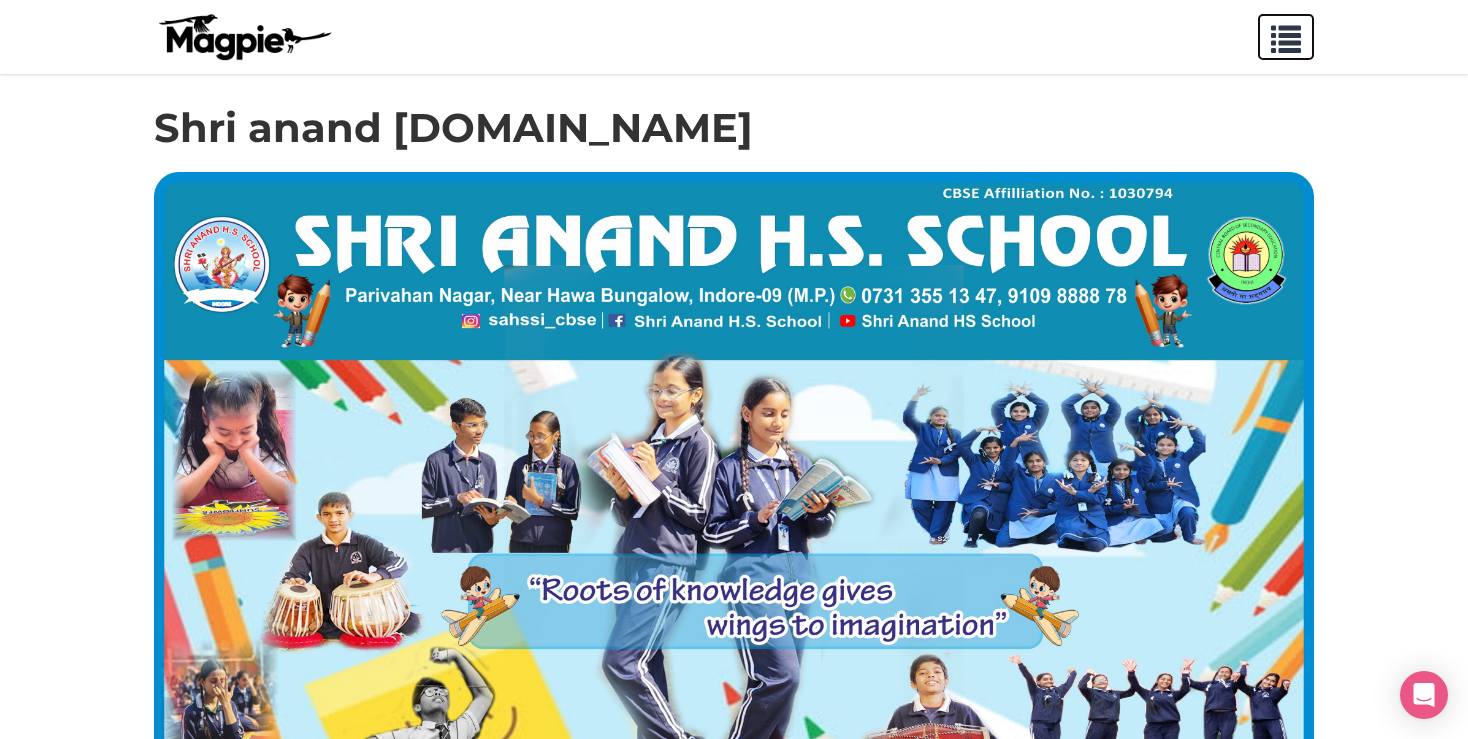 click at bounding box center [1286, 35] 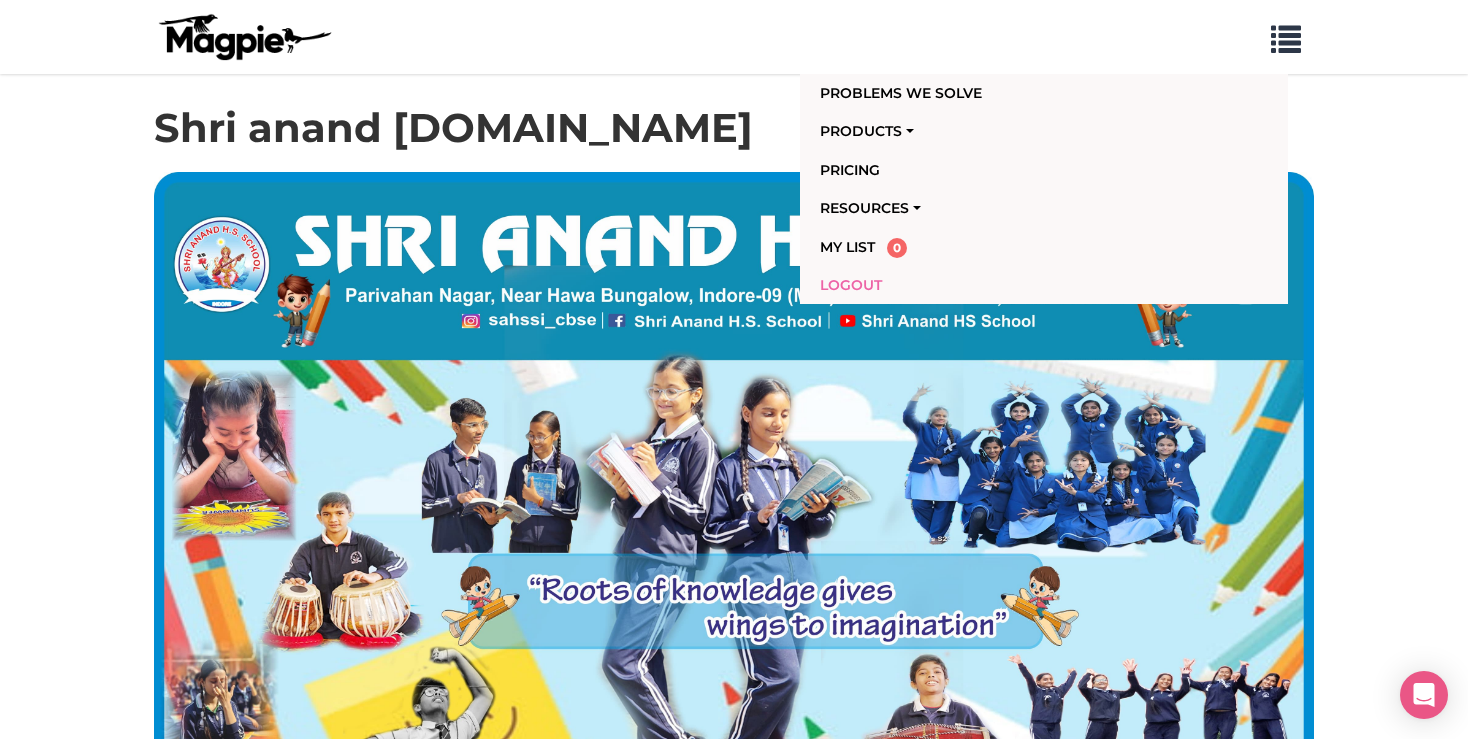 click on "Logout" at bounding box center (929, 285) 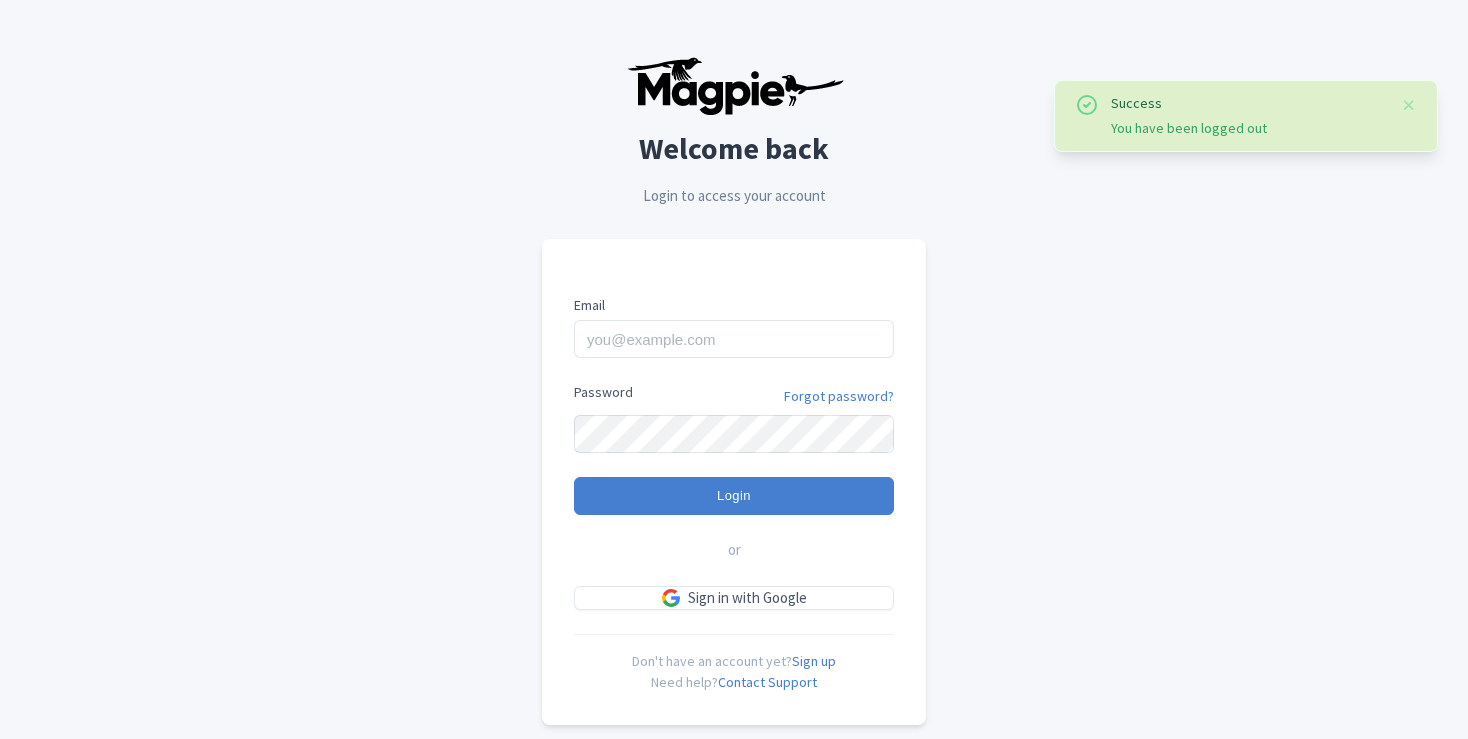 scroll, scrollTop: 0, scrollLeft: 0, axis: both 